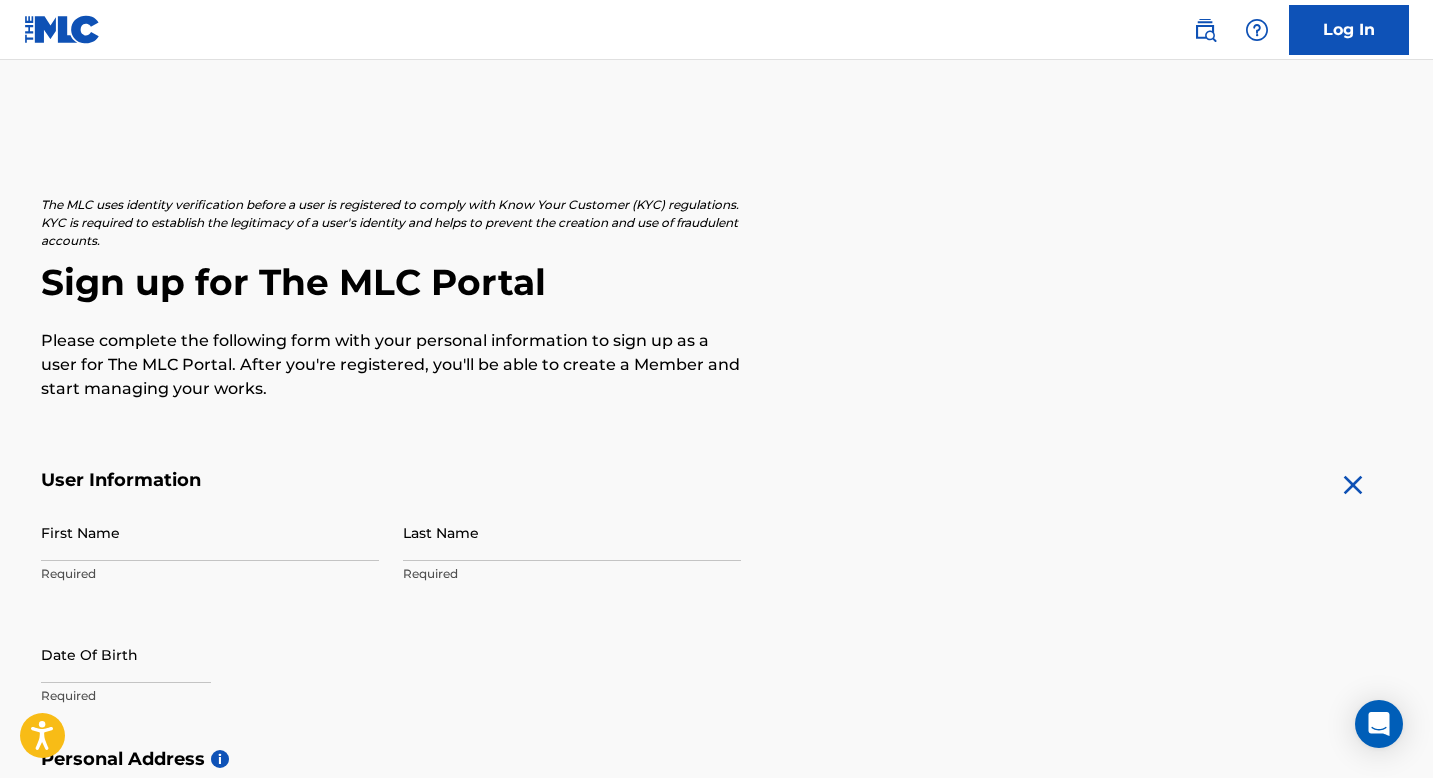 scroll, scrollTop: 0, scrollLeft: 0, axis: both 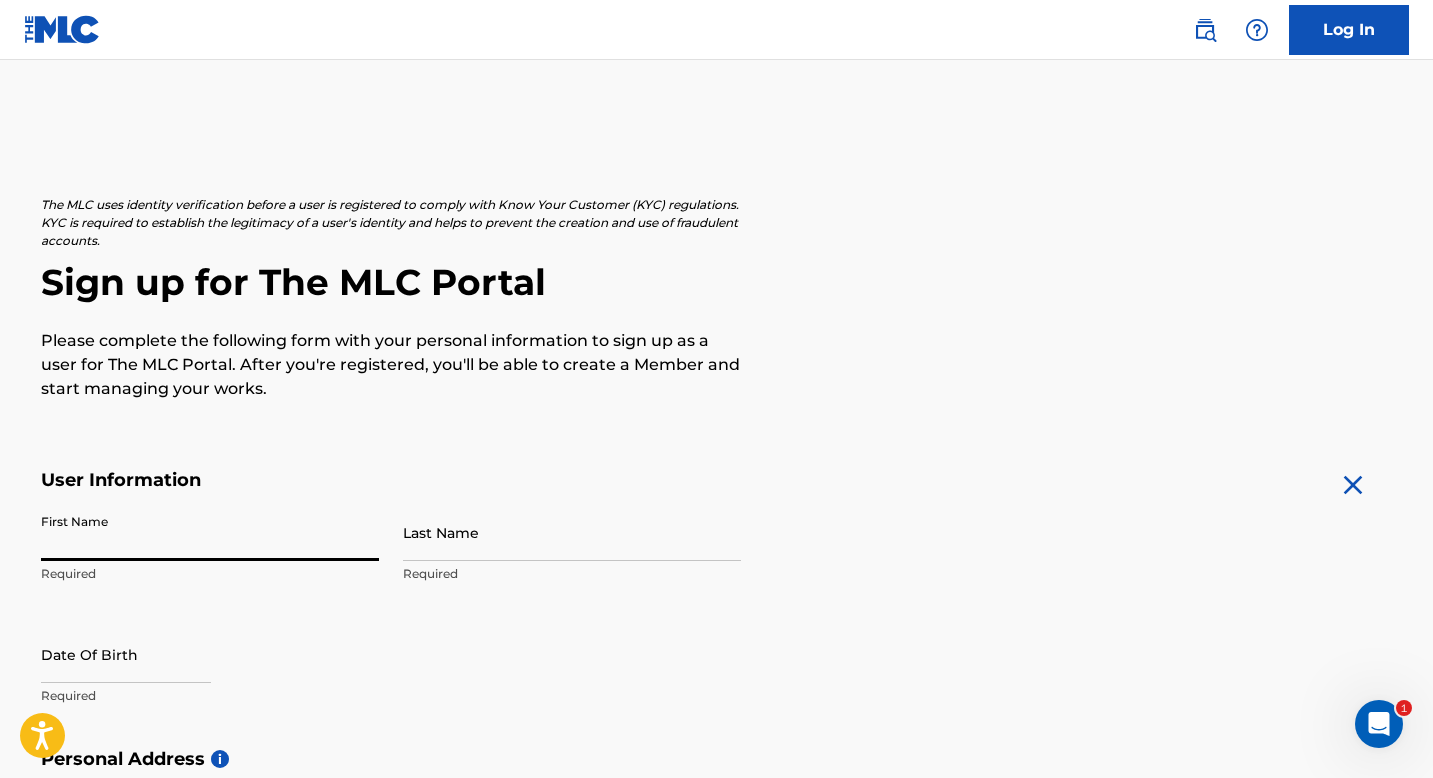 type on "Qubemida" 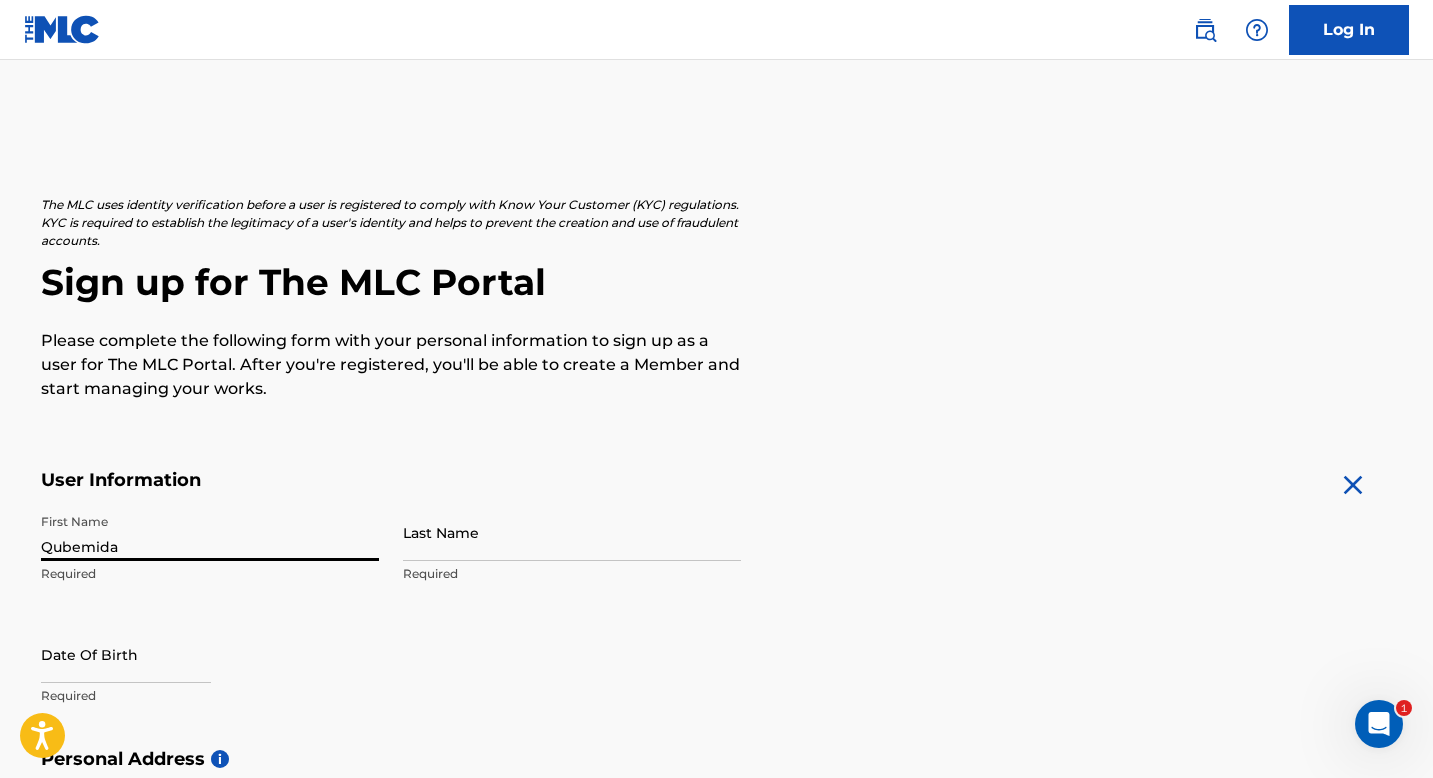 click on "Last Name" at bounding box center [572, 532] 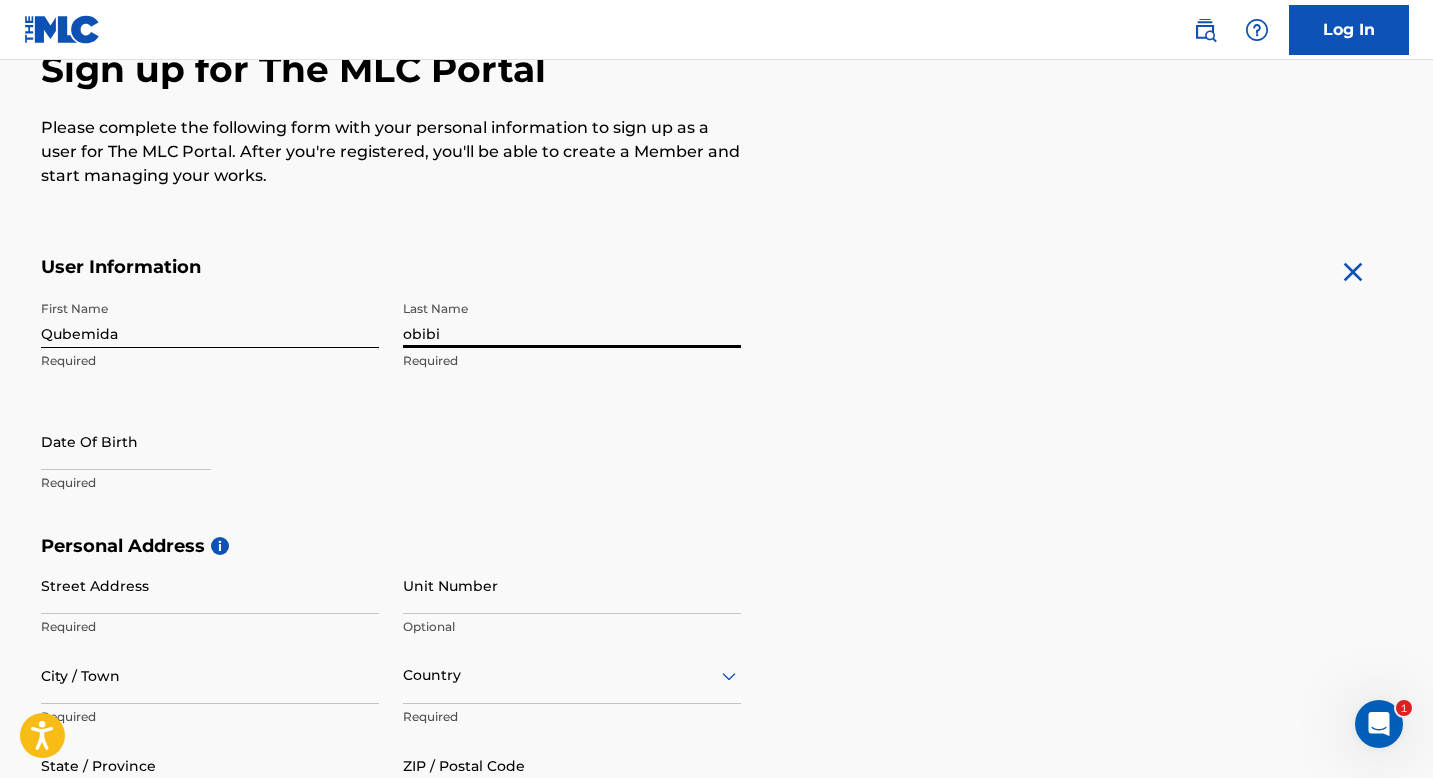 scroll, scrollTop: 219, scrollLeft: 0, axis: vertical 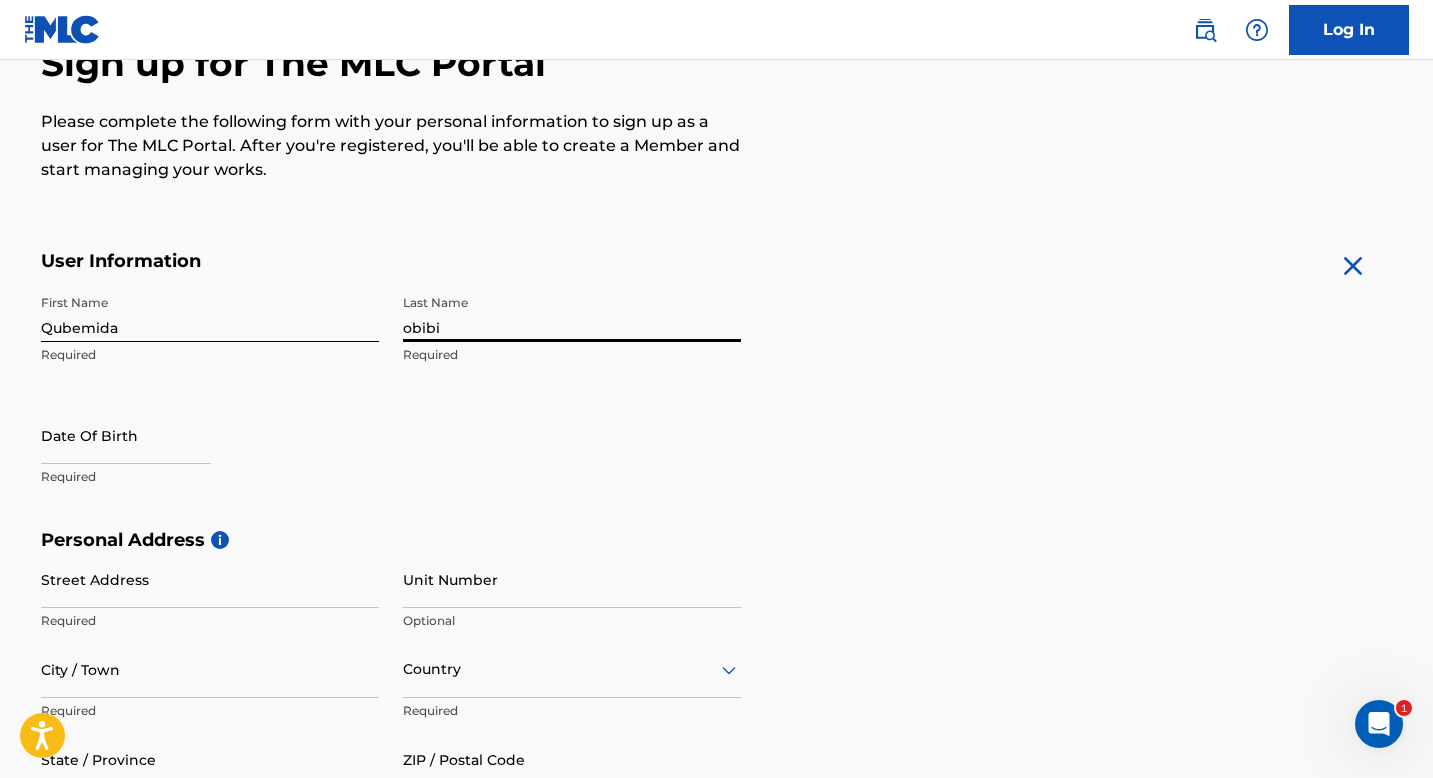 type on "obibi" 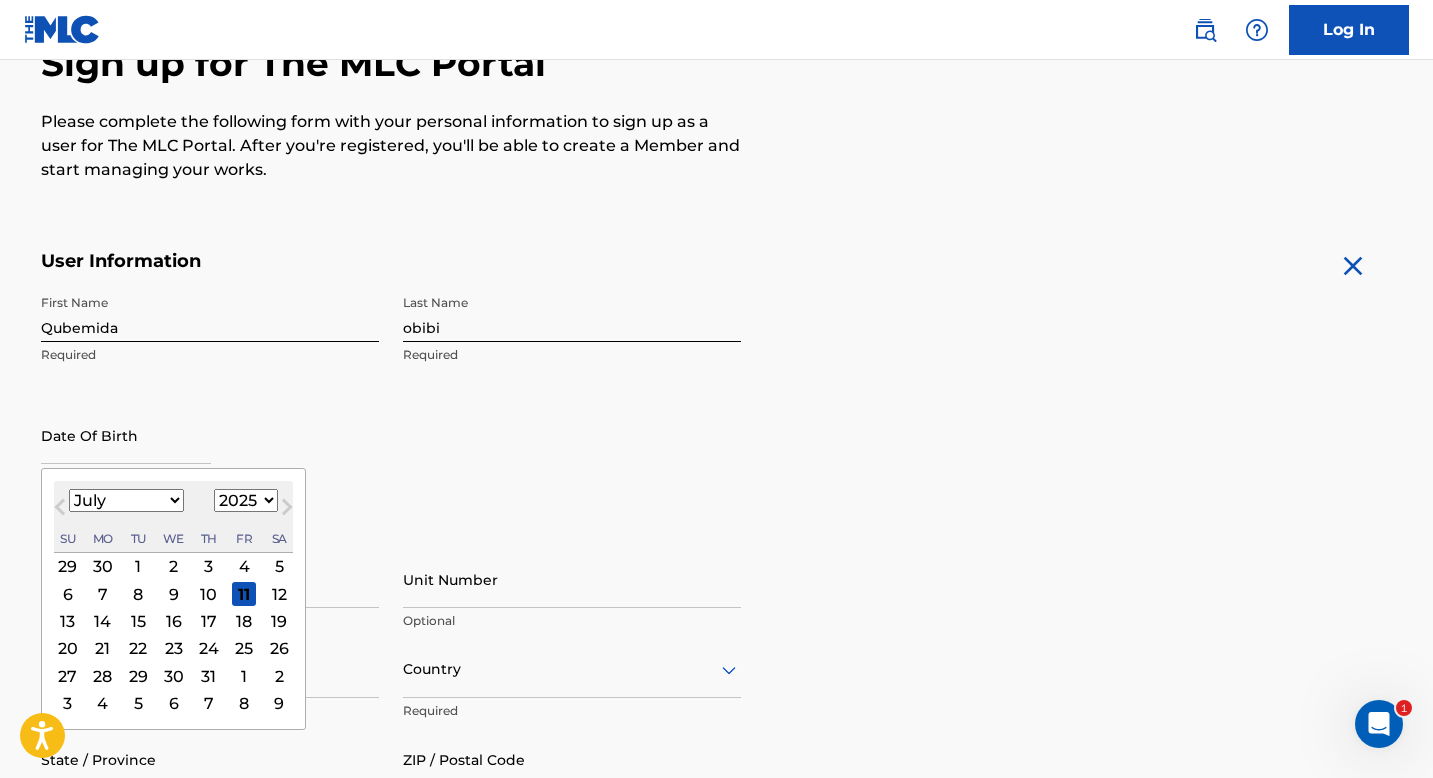 click on "Next Month" at bounding box center (287, 511) 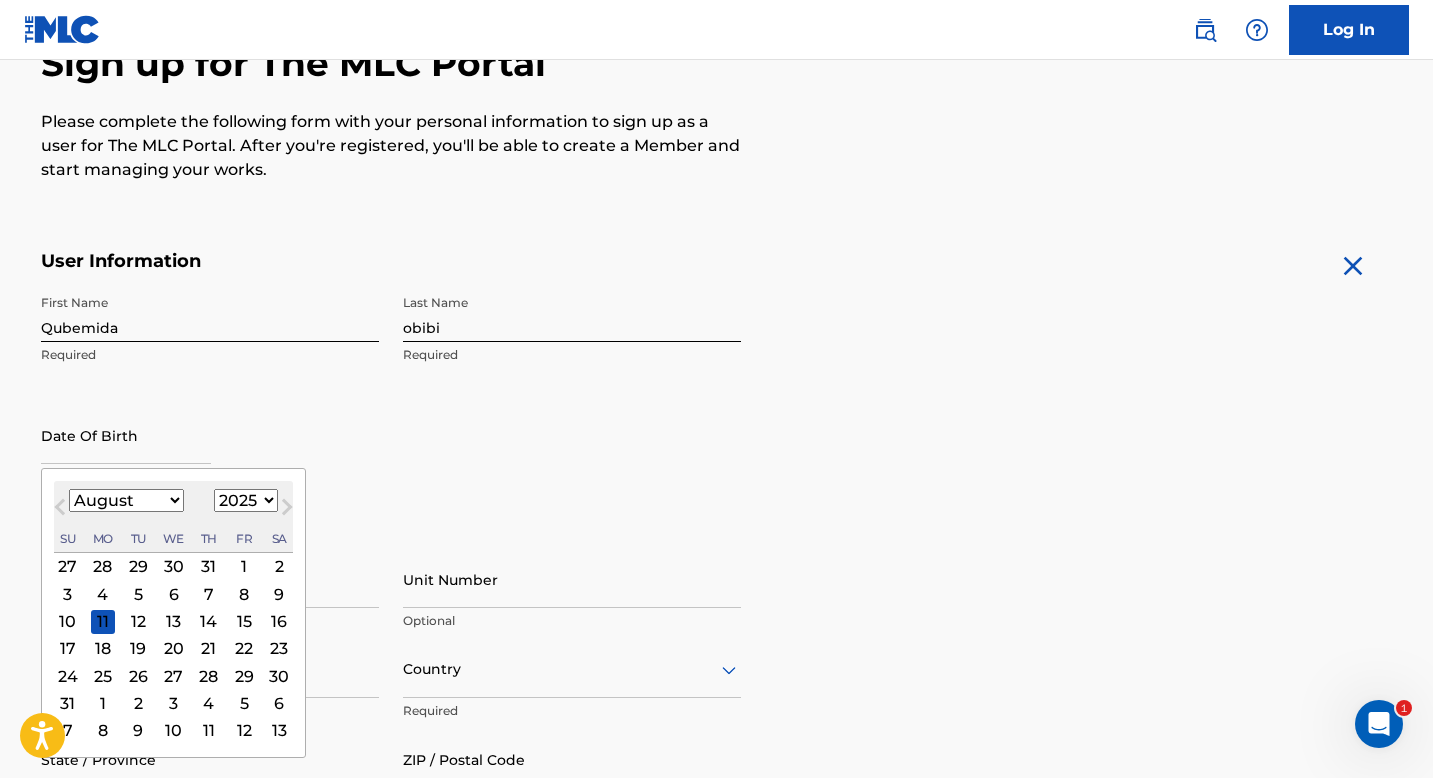 click on "Next Month" at bounding box center [287, 511] 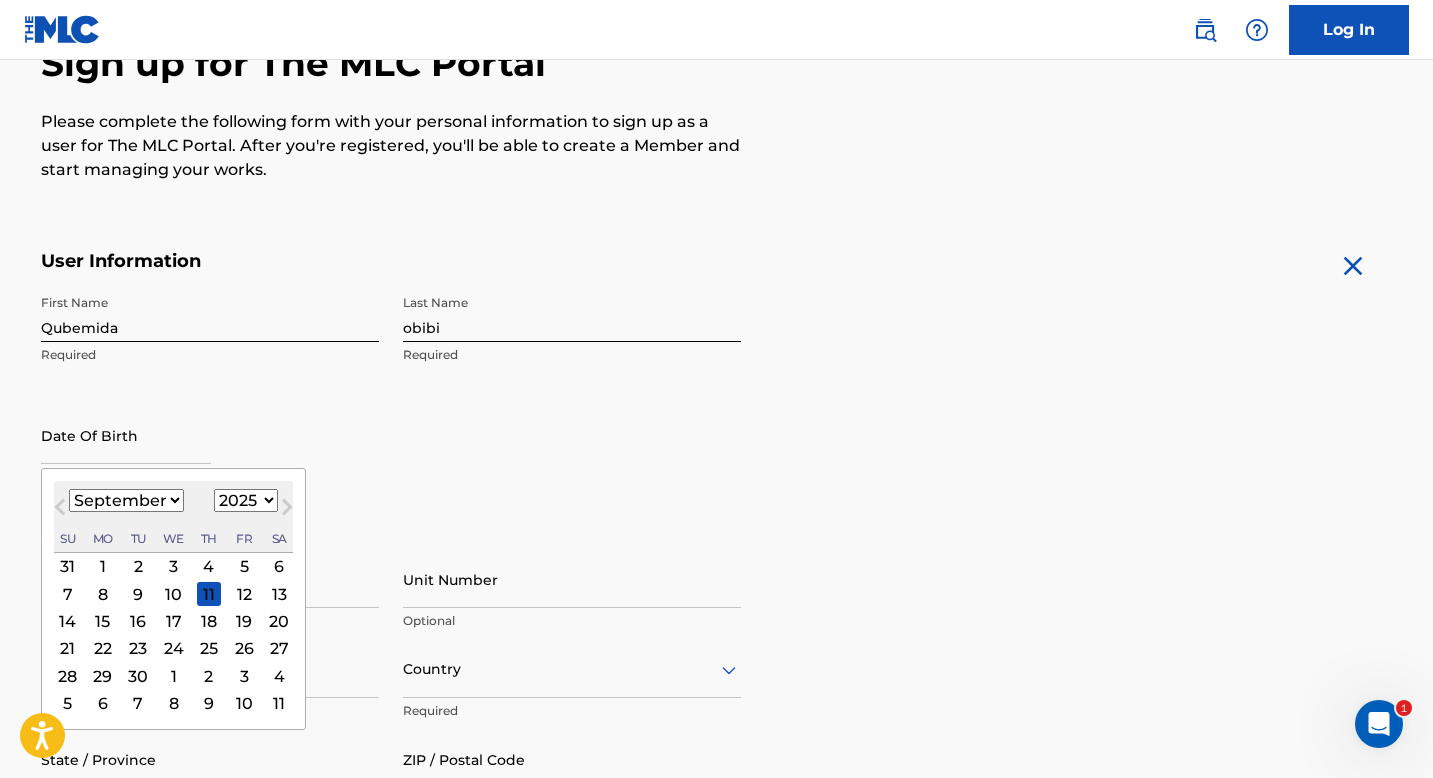 click on "1900 1901 1902 1903 1904 1905 1906 1907 1908 1909 1910 1911 1912 1913 1914 1915 1916 1917 1918 1919 1920 1921 1922 1923 1924 1925 1926 1927 1928 1929 1930 1931 1932 1933 1934 1935 1936 1937 1938 1939 1940 1941 1942 1943 1944 1945 1946 1947 1948 1949 1950 1951 1952 1953 1954 1955 1956 1957 1958 1959 1960 1961 1962 1963 1964 1965 1966 1967 1968 1969 1970 1971 1972 1973 1974 1975 1976 1977 1978 1979 1980 1981 1982 1983 1984 1985 1986 1987 1988 1989 1990 1991 1992 1993 1994 1995 1996 1997 1998 1999 2000 2001 2002 2003 2004 2005 2006 2007 2008 2009 2010 2011 2012 2013 2014 2015 2016 2017 2018 2019 2020 2021 2022 2023 2024 2025 2026 2027 2028 2029 2030 2031 2032 2033 2034 2035 2036 2037 2038 2039 2040 2041 2042 2043 2044 2045 2046 2047 2048 2049 2050 2051 2052 2053 2054 2055 2056 2057 2058 2059 2060 2061 2062 2063 2064 2065 2066 2067 2068 2069 2070 2071 2072 2073 2074 2075 2076 2077 2078 2079 2080 2081 2082 2083 2084 2085 2086 2087 2088 2089 2090 2091 2092 2093 2094 2095 2096 2097 2098 2099 2100" at bounding box center (246, 500) 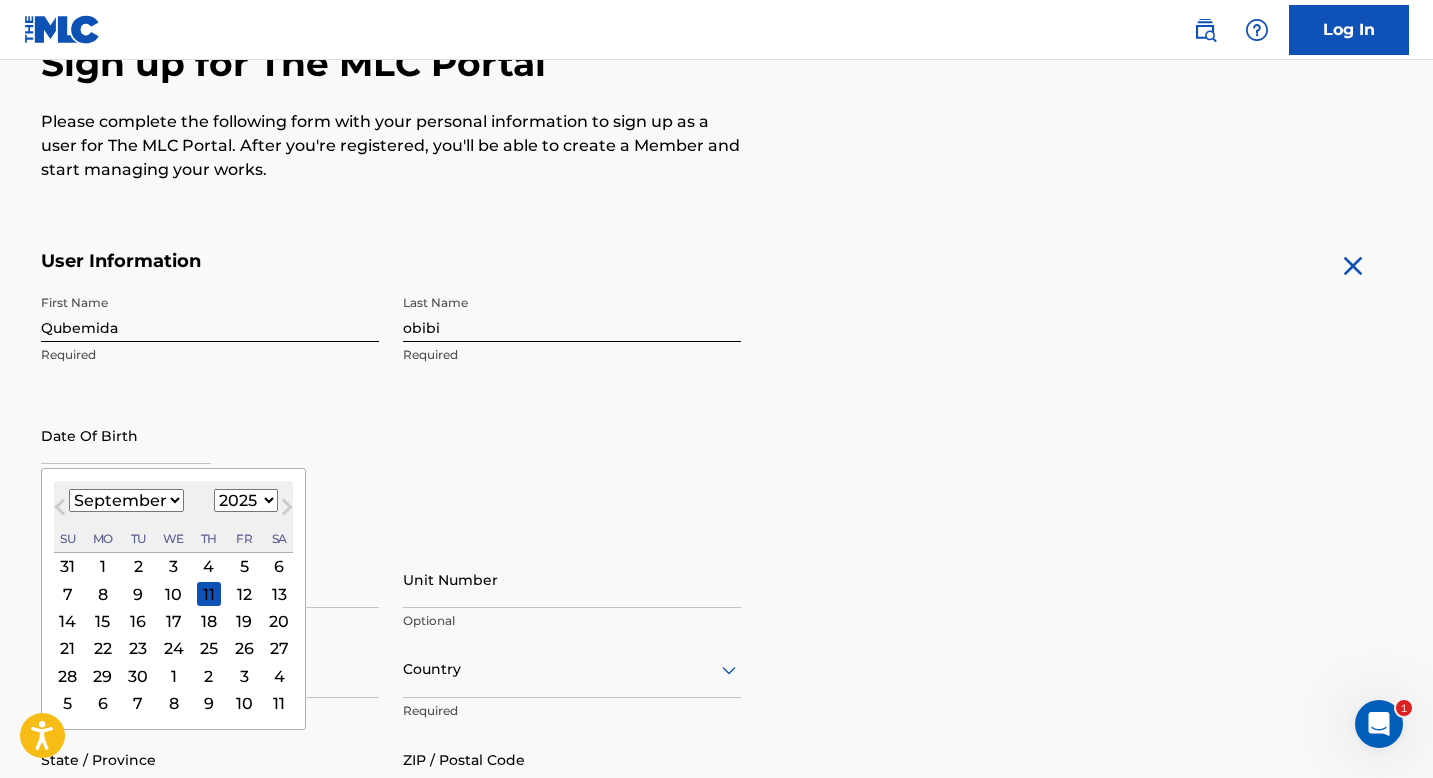 select on "1905" 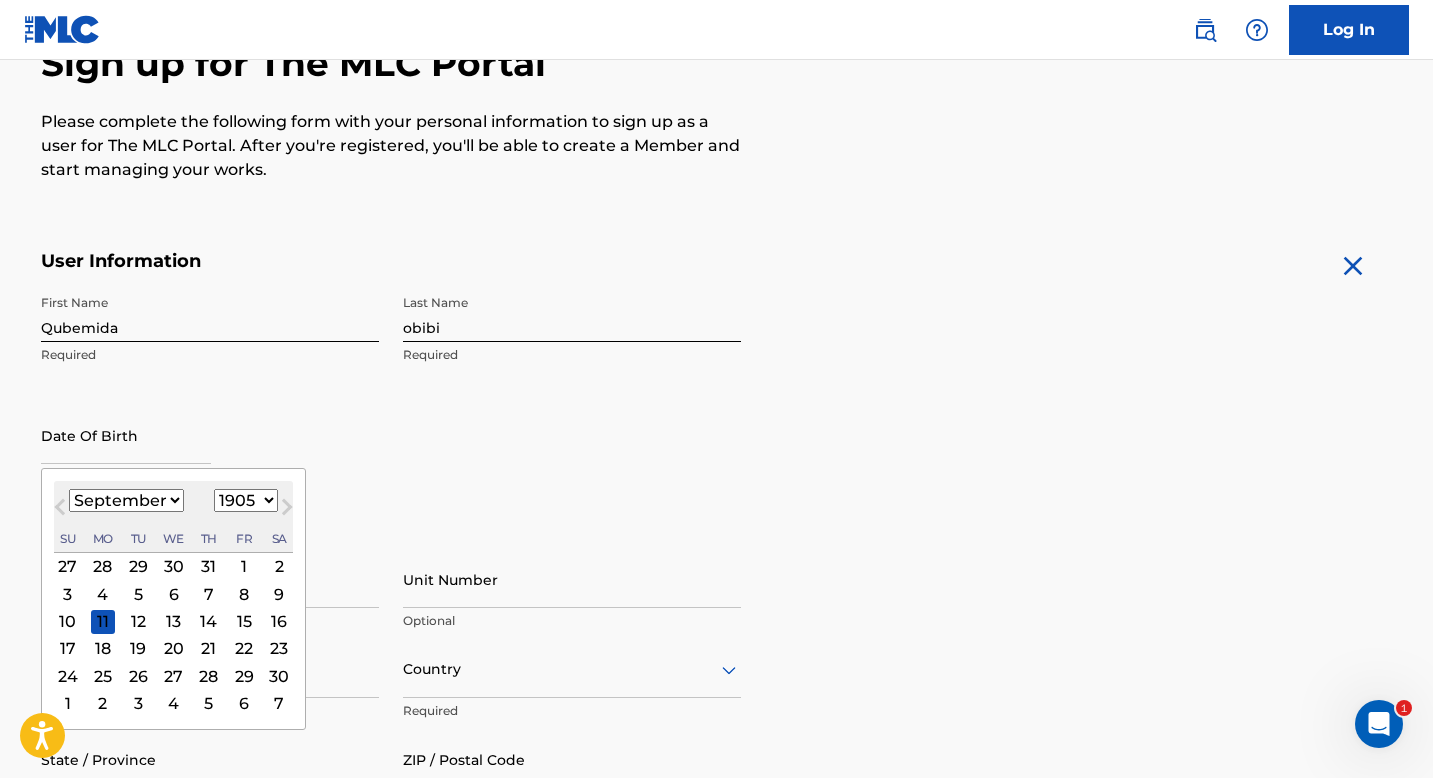 click on "January February March April May June July August September October November December" at bounding box center (126, 500) 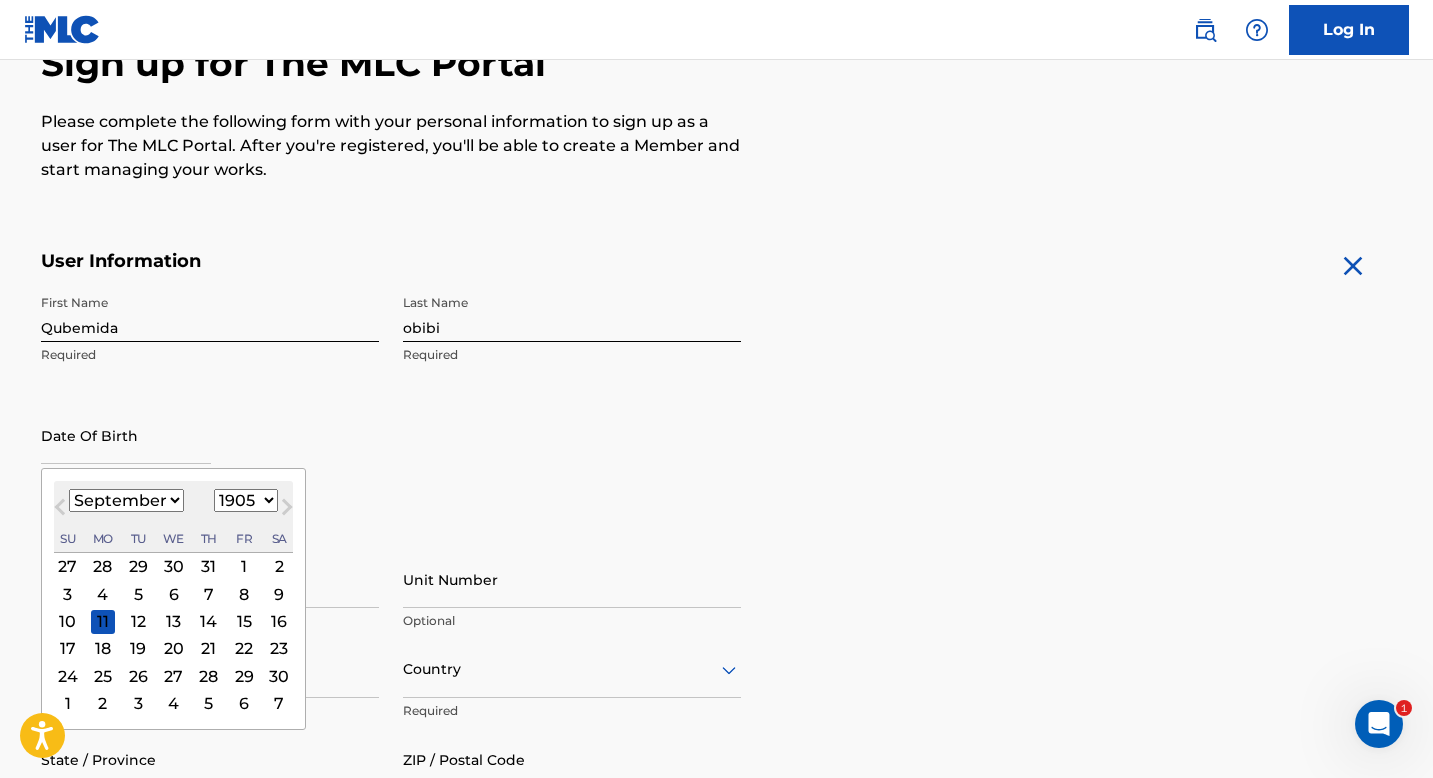 select on "9" 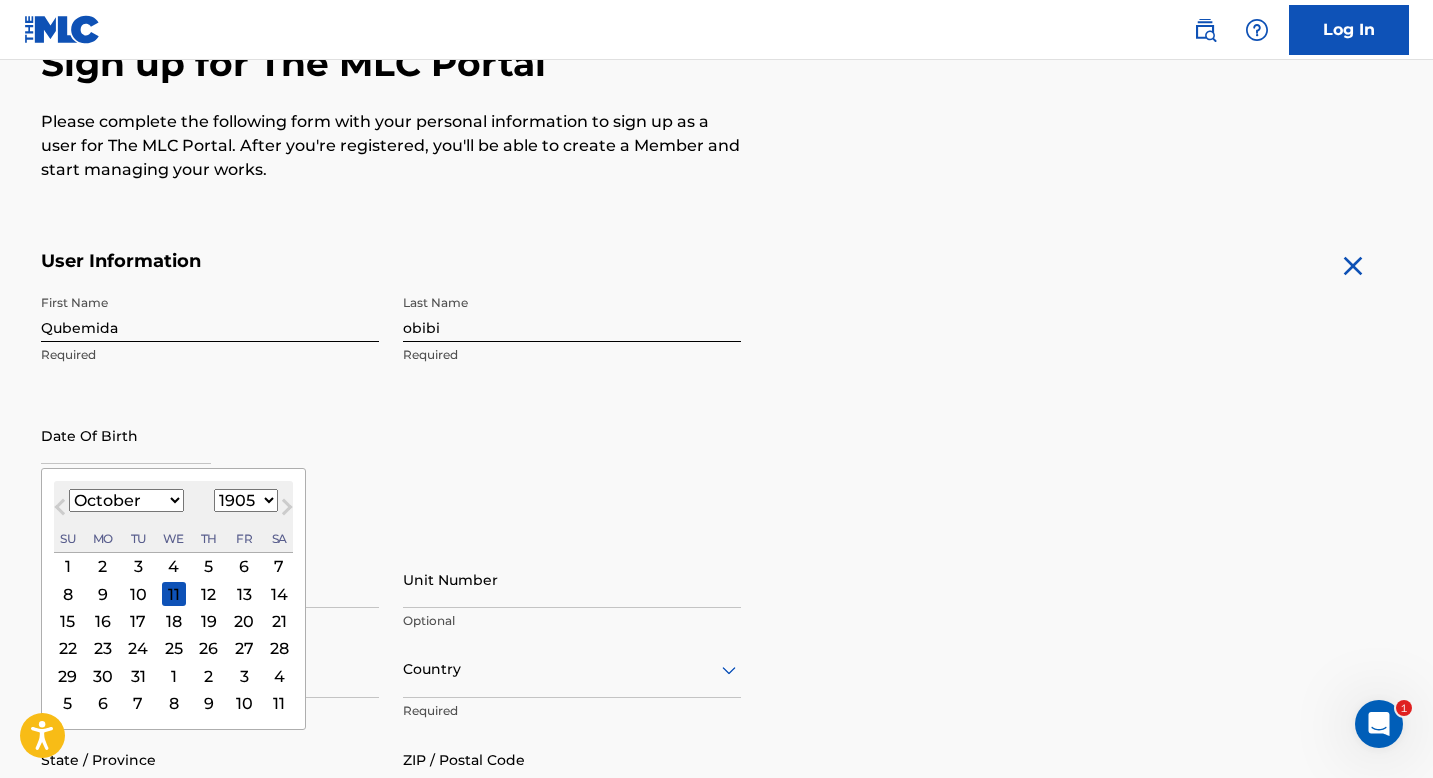 click on "11" at bounding box center (173, 594) 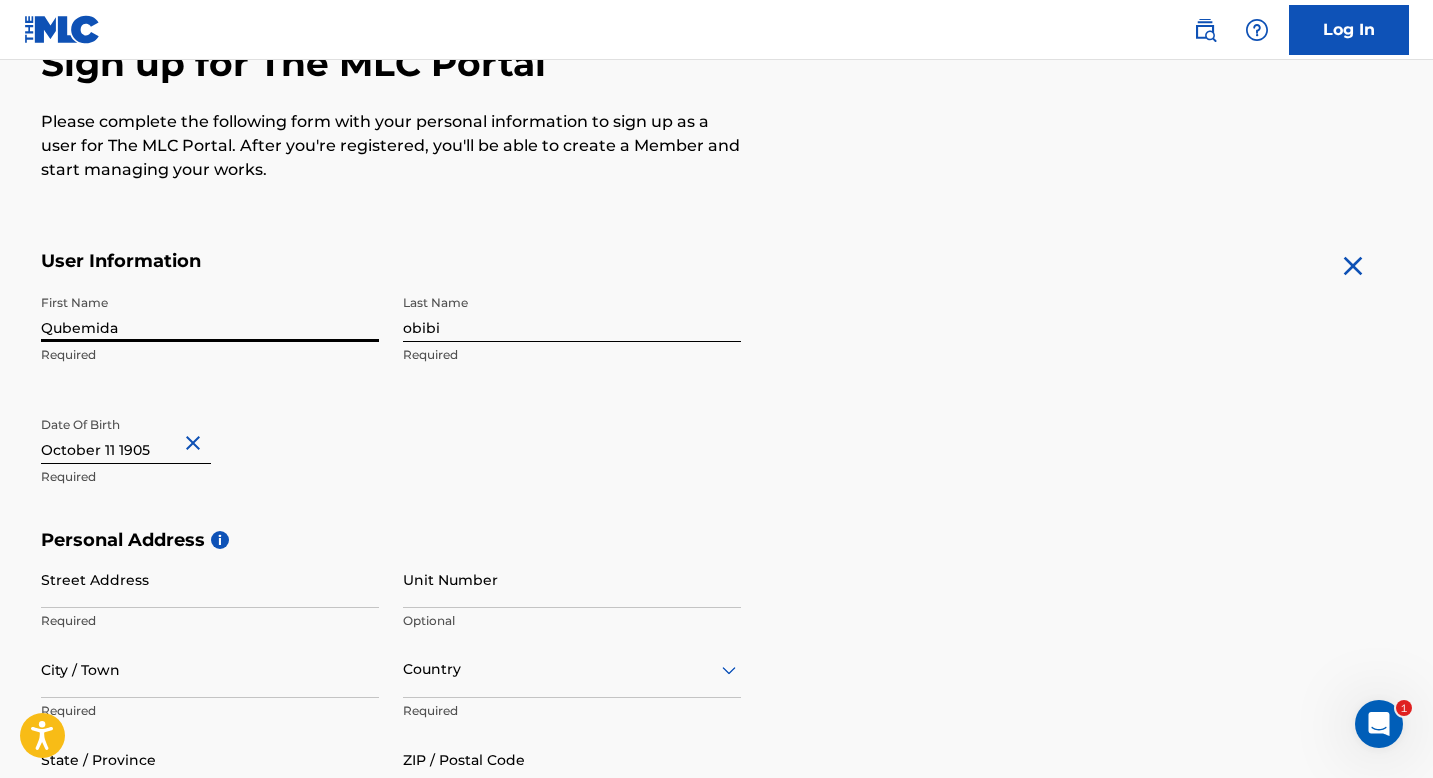 drag, startPoint x: 40, startPoint y: 328, endPoint x: 68, endPoint y: 328, distance: 28 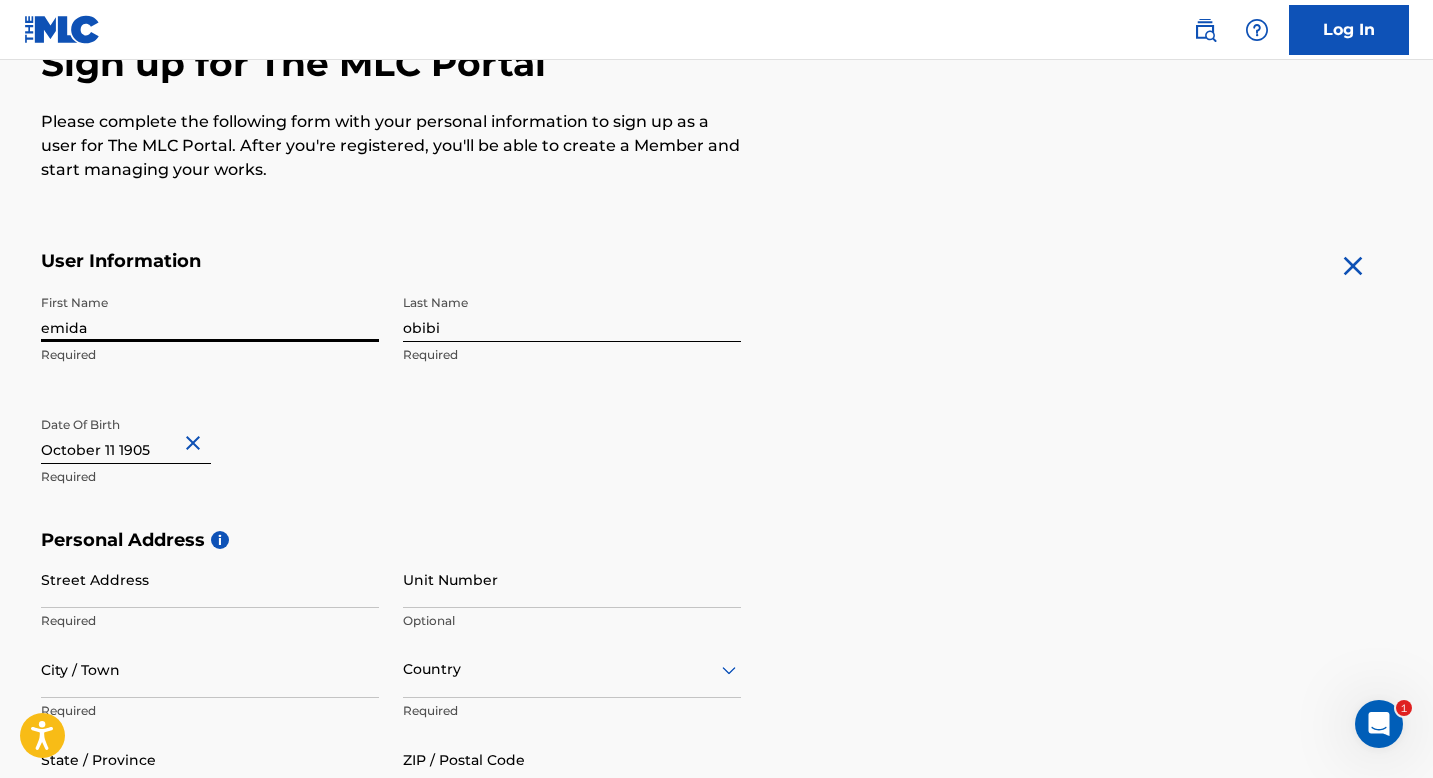 type on "emida" 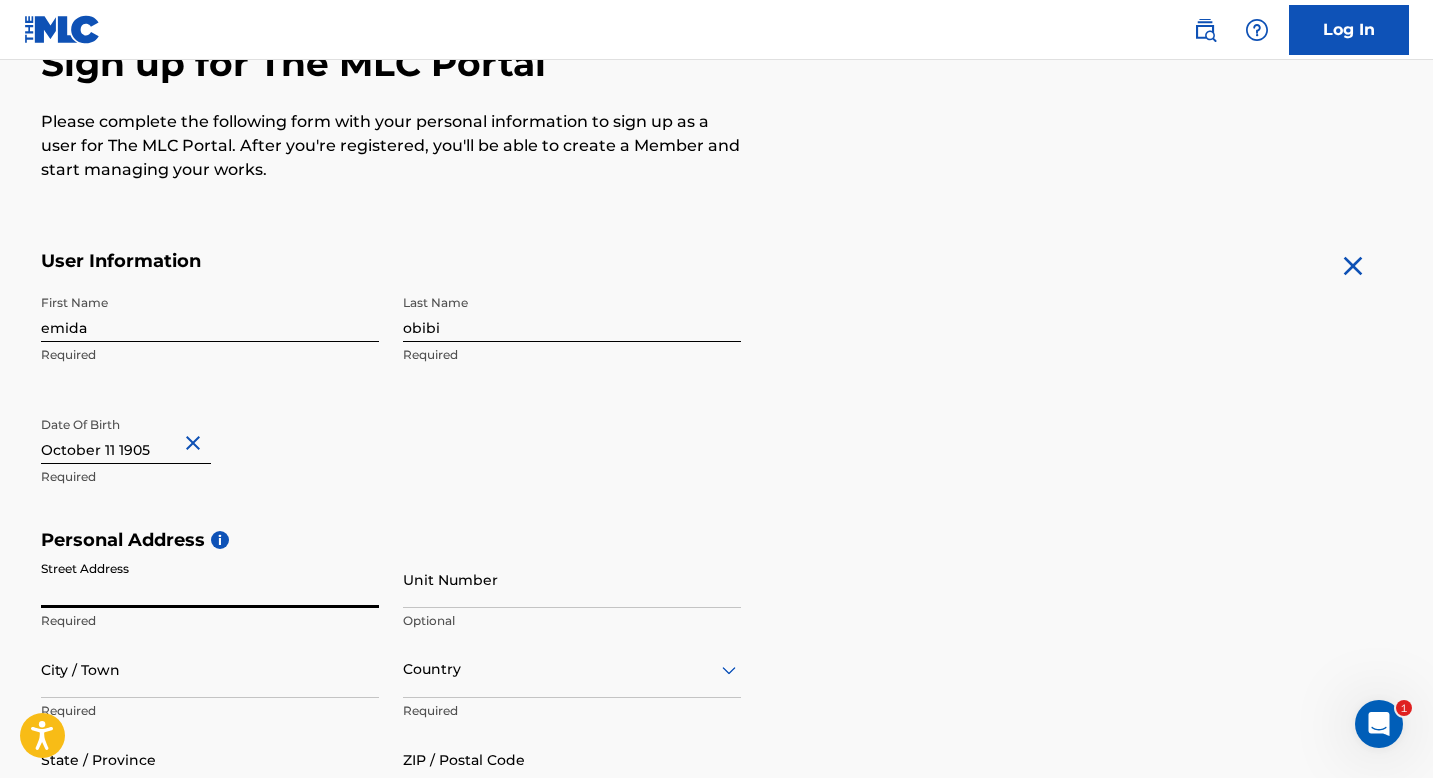 paste on "1212 M.H. [GEOGRAPHIC_DATA][PERSON_NAME], [GEOGRAPHIC_DATA]" 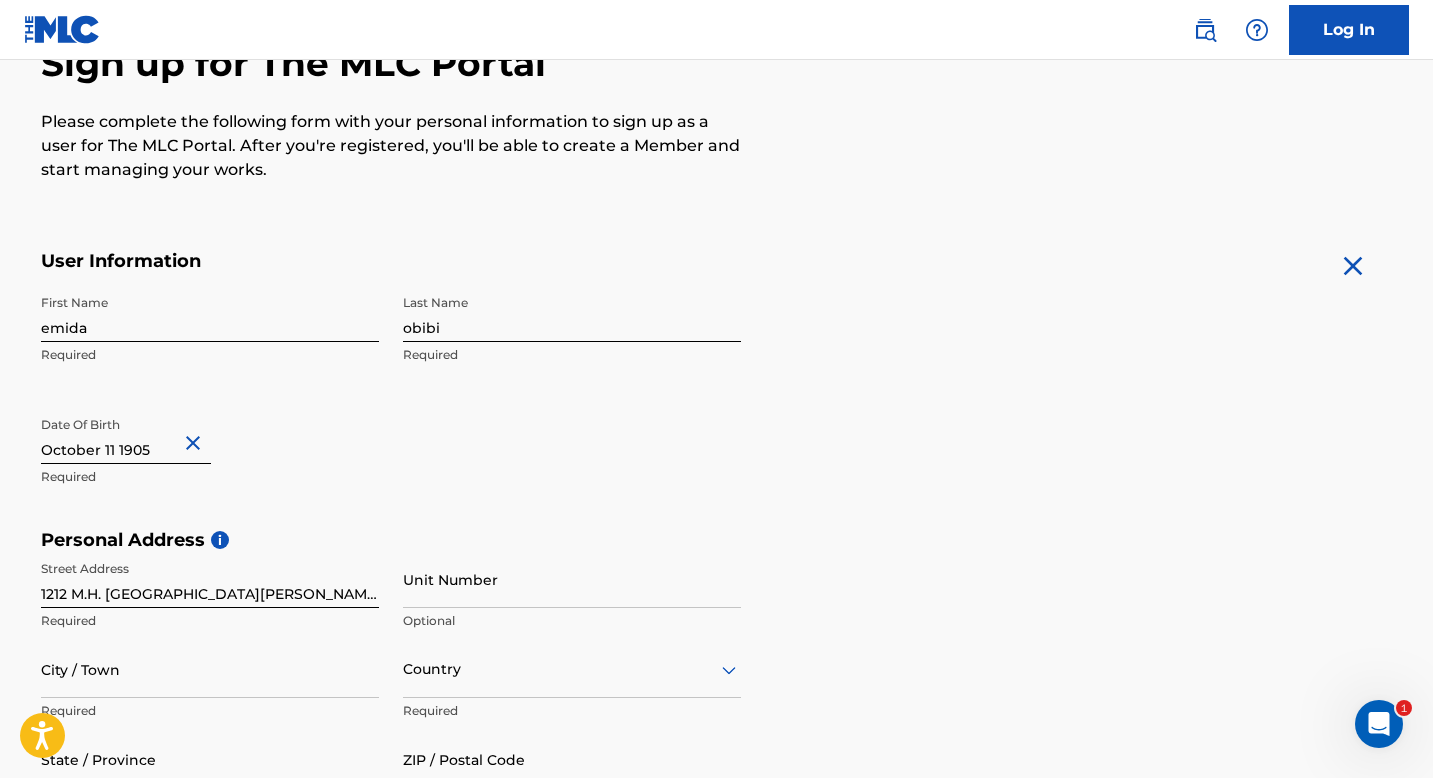 drag, startPoint x: 38, startPoint y: 591, endPoint x: 59, endPoint y: 591, distance: 21 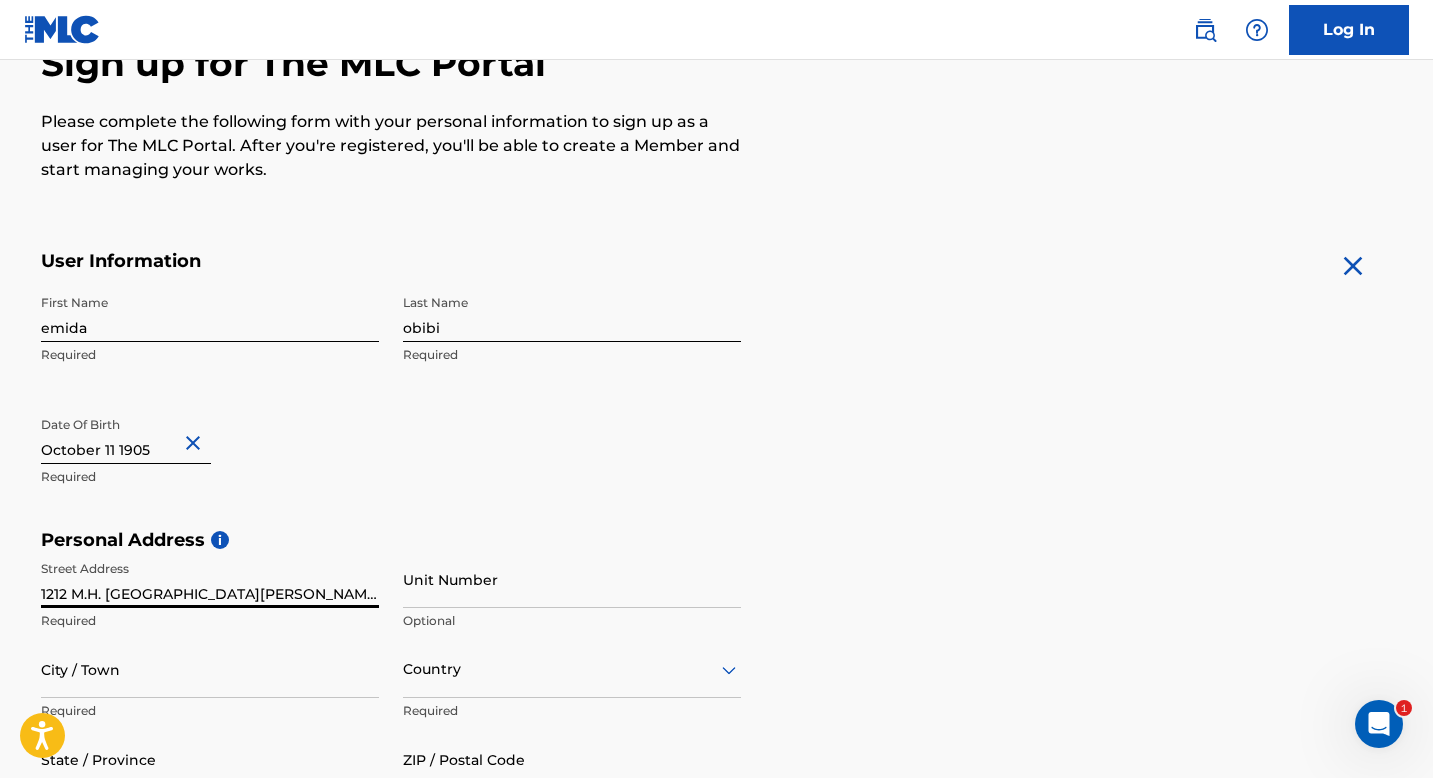click on "1212 M.H. [GEOGRAPHIC_DATA][PERSON_NAME], [GEOGRAPHIC_DATA]" at bounding box center [210, 579] 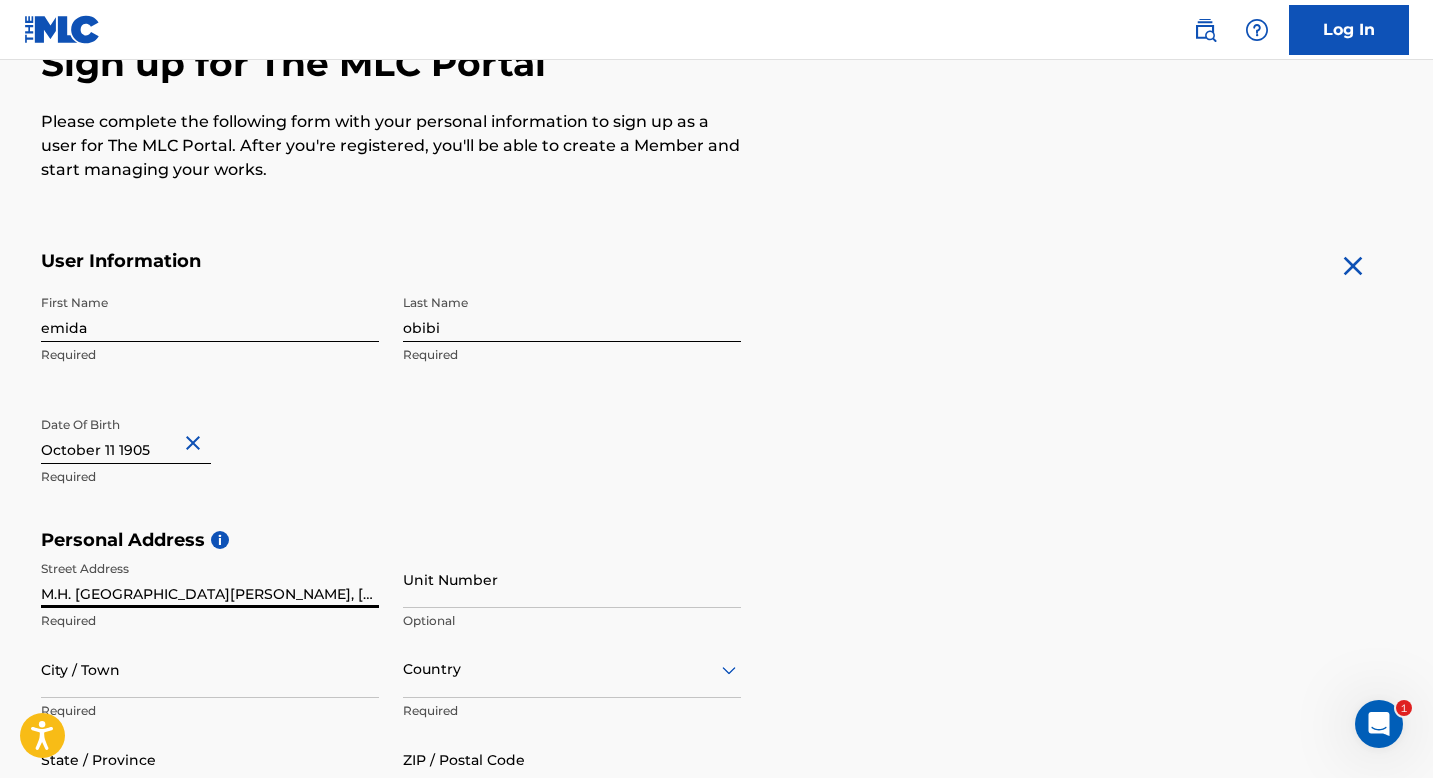 type on "M.H. [GEOGRAPHIC_DATA][PERSON_NAME], [GEOGRAPHIC_DATA]" 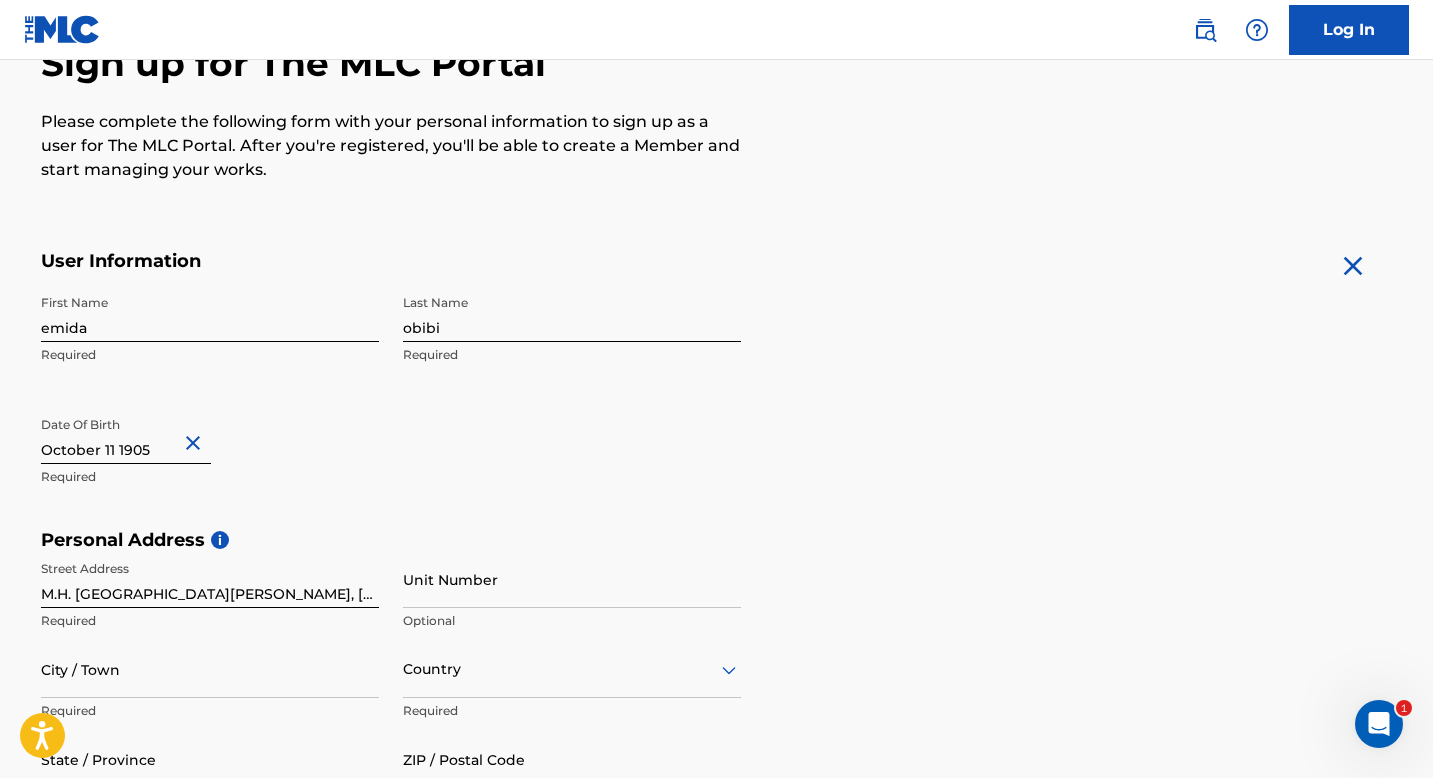 click on "Unit Number" at bounding box center [572, 579] 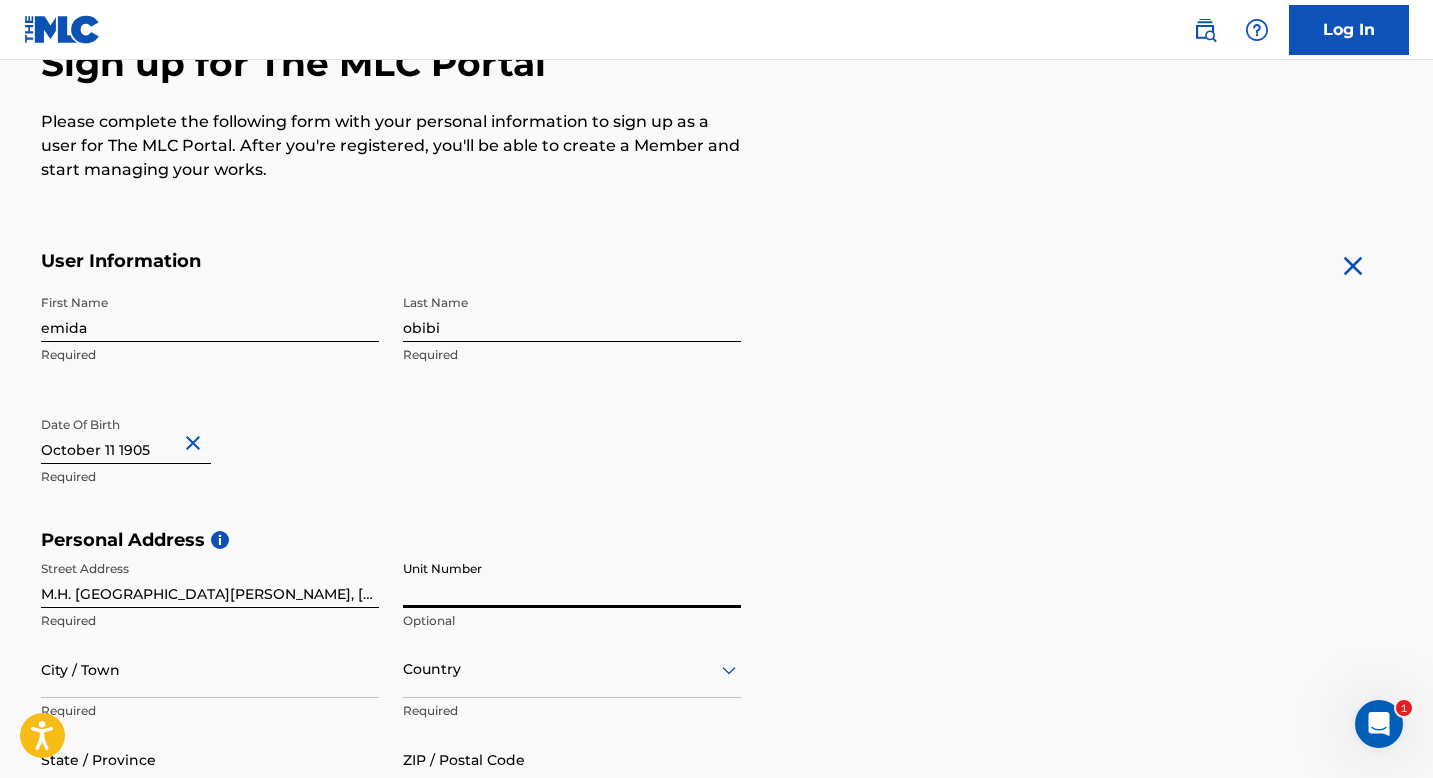 paste on "1212" 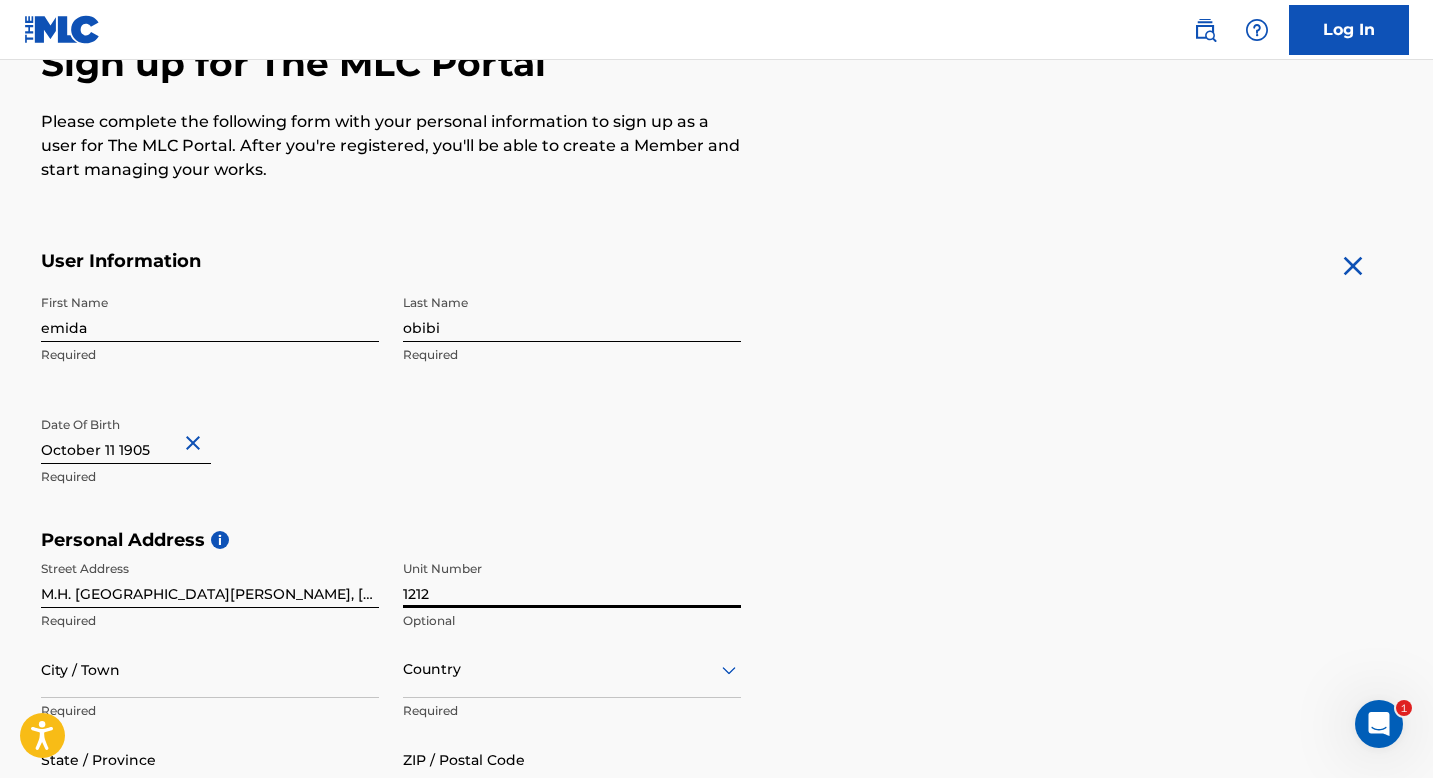 type on "1212" 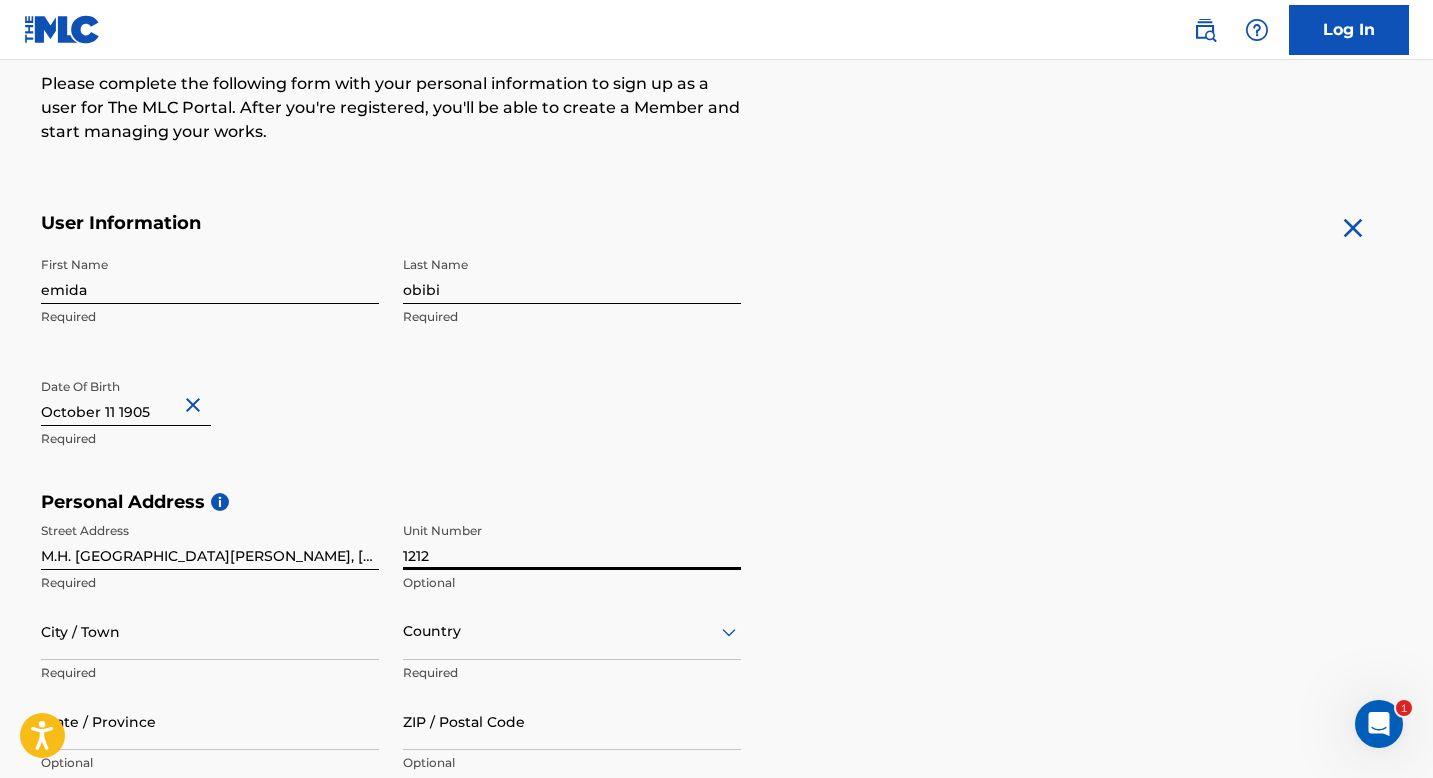 scroll, scrollTop: 366, scrollLeft: 0, axis: vertical 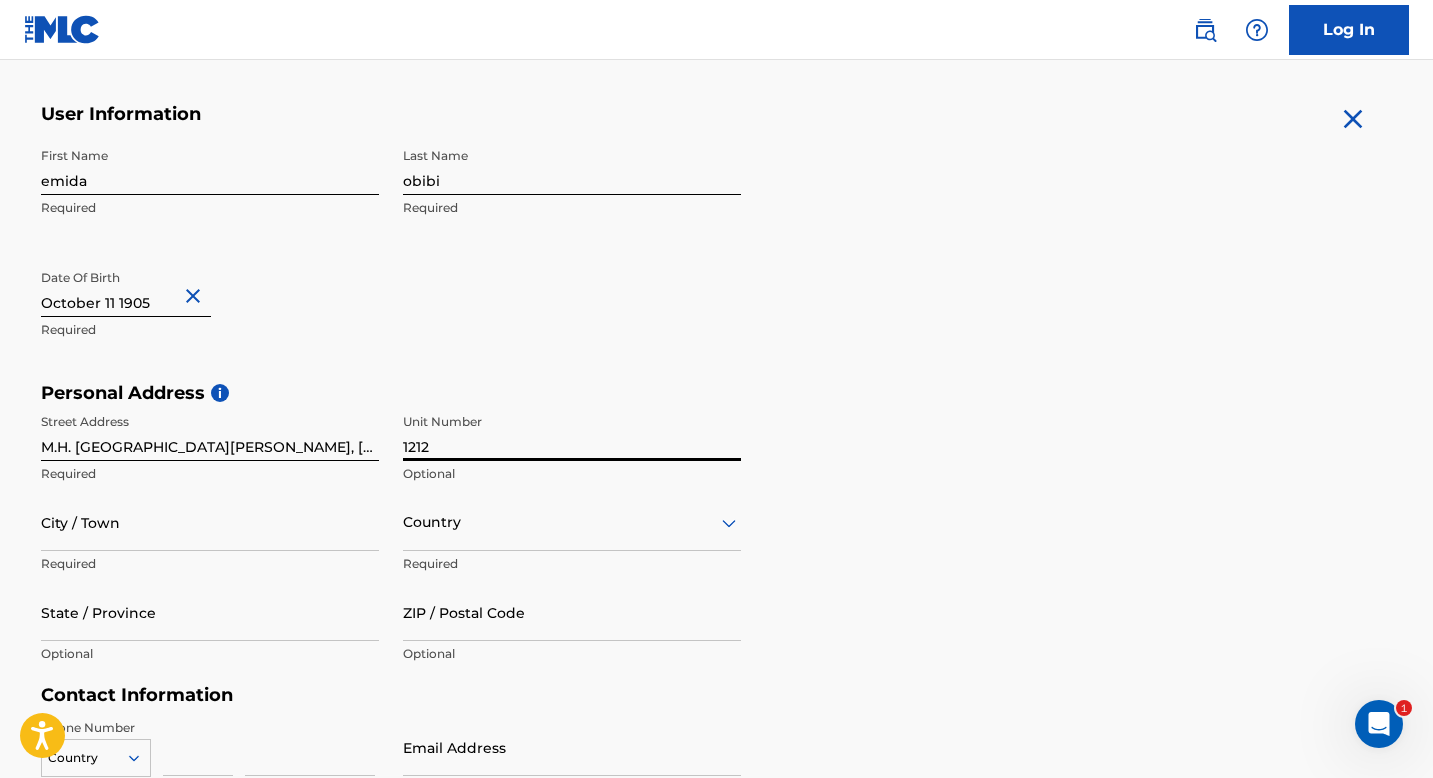 click on "City / Town" at bounding box center [210, 522] 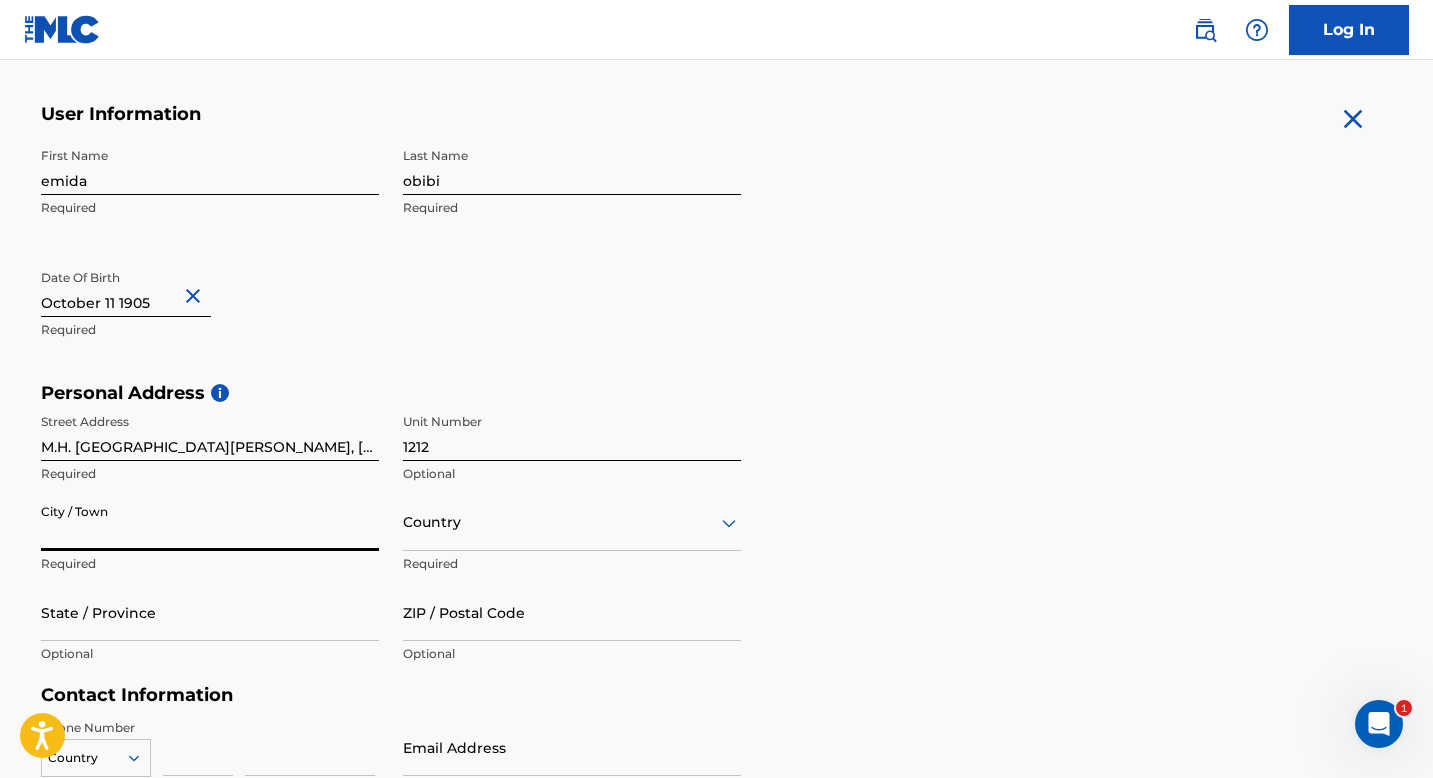 paste on "[GEOGRAPHIC_DATA]" 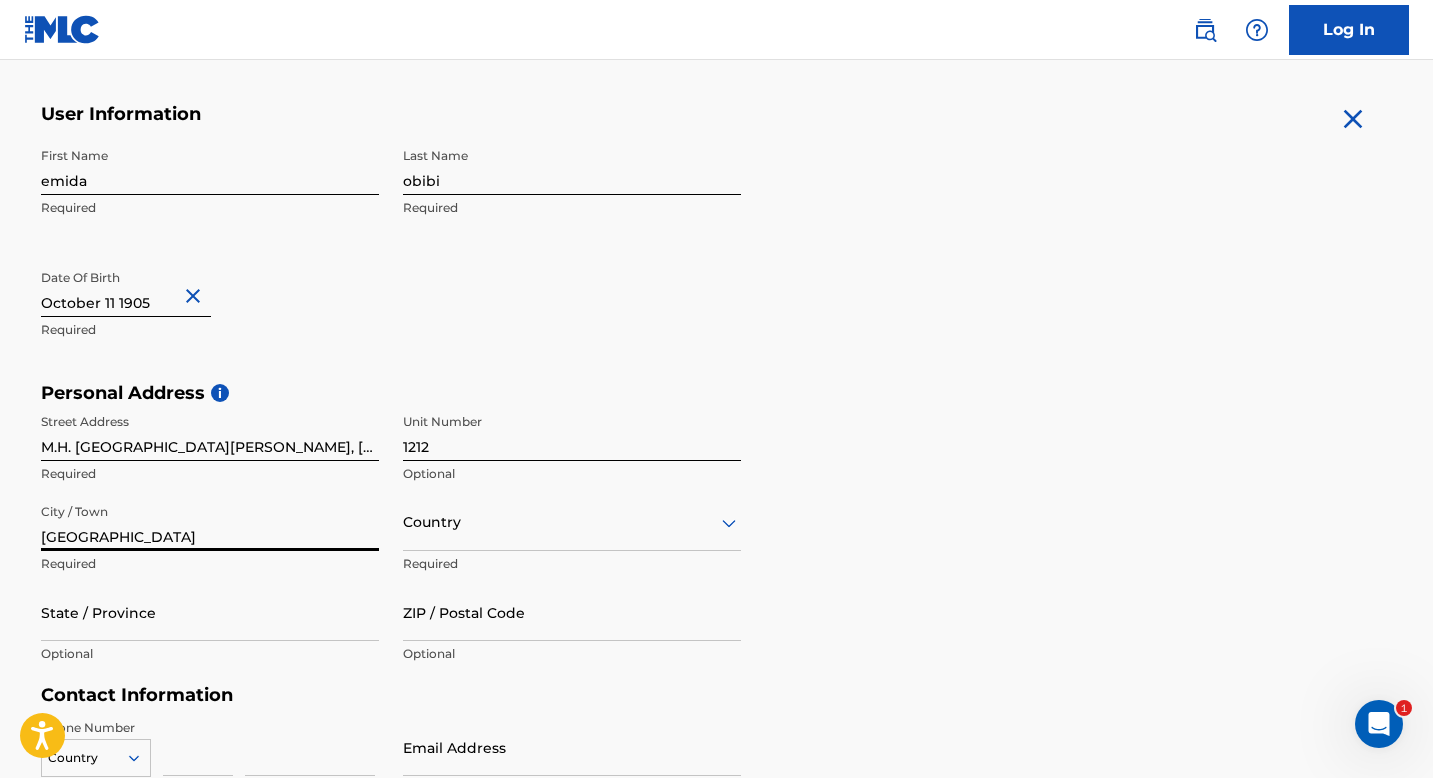 type on "[GEOGRAPHIC_DATA]" 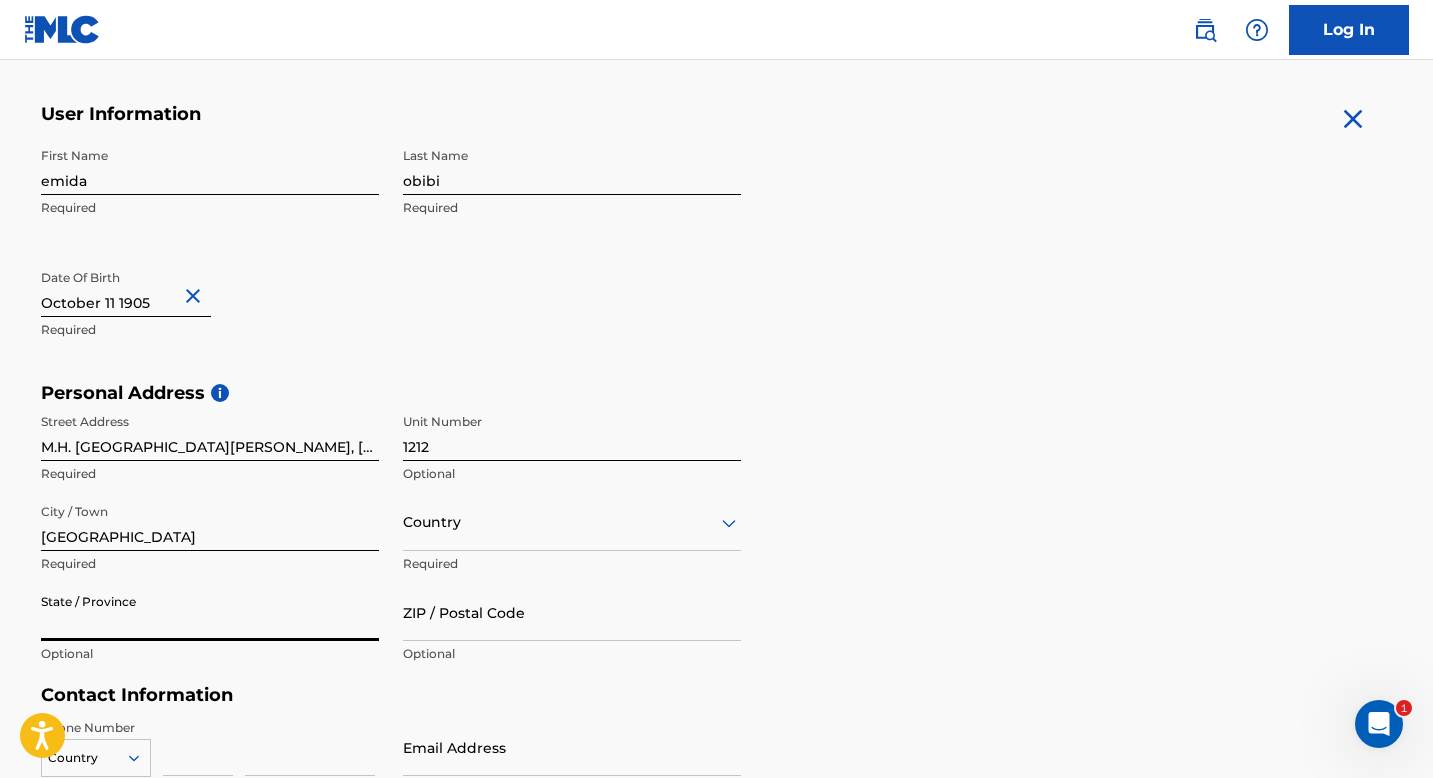 click on "State / Province" at bounding box center [210, 612] 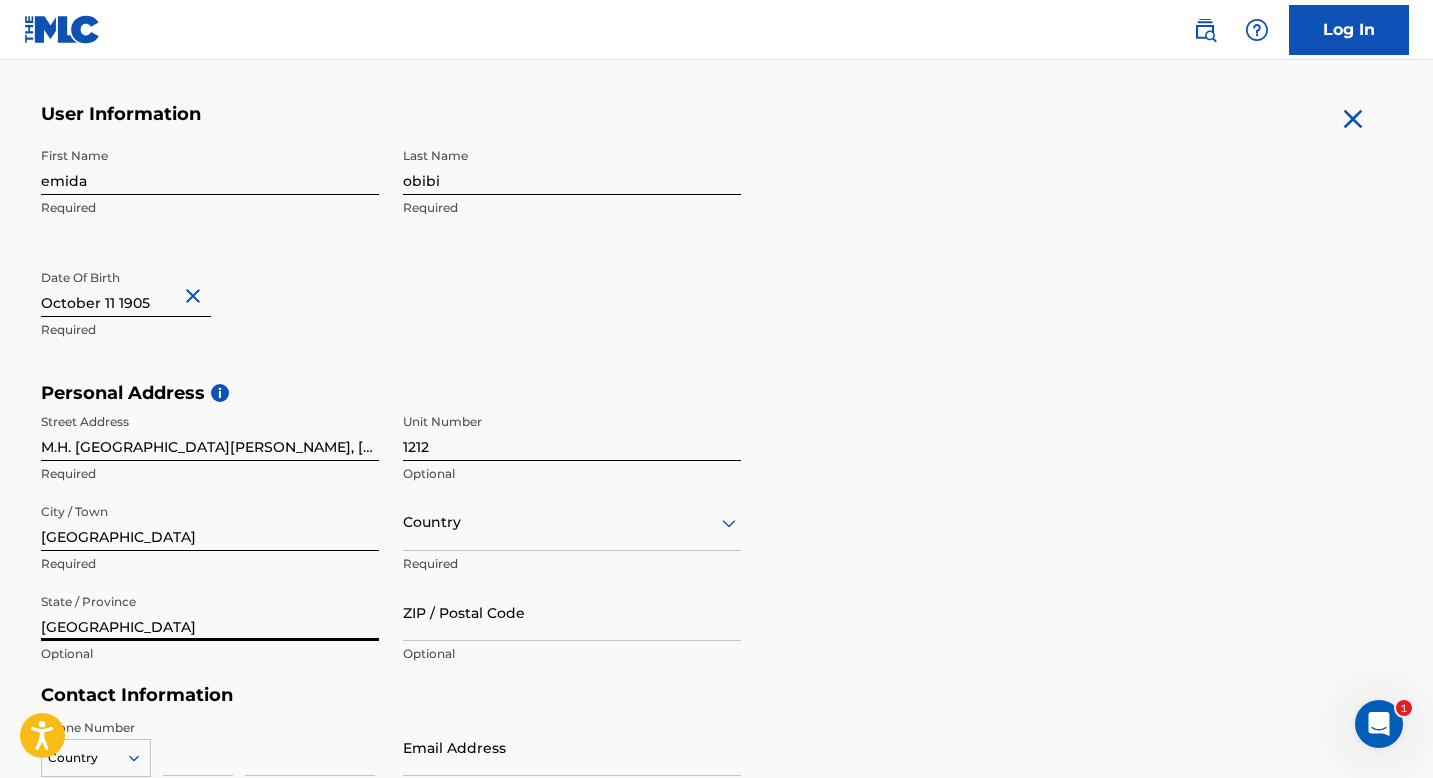 type on "[GEOGRAPHIC_DATA]" 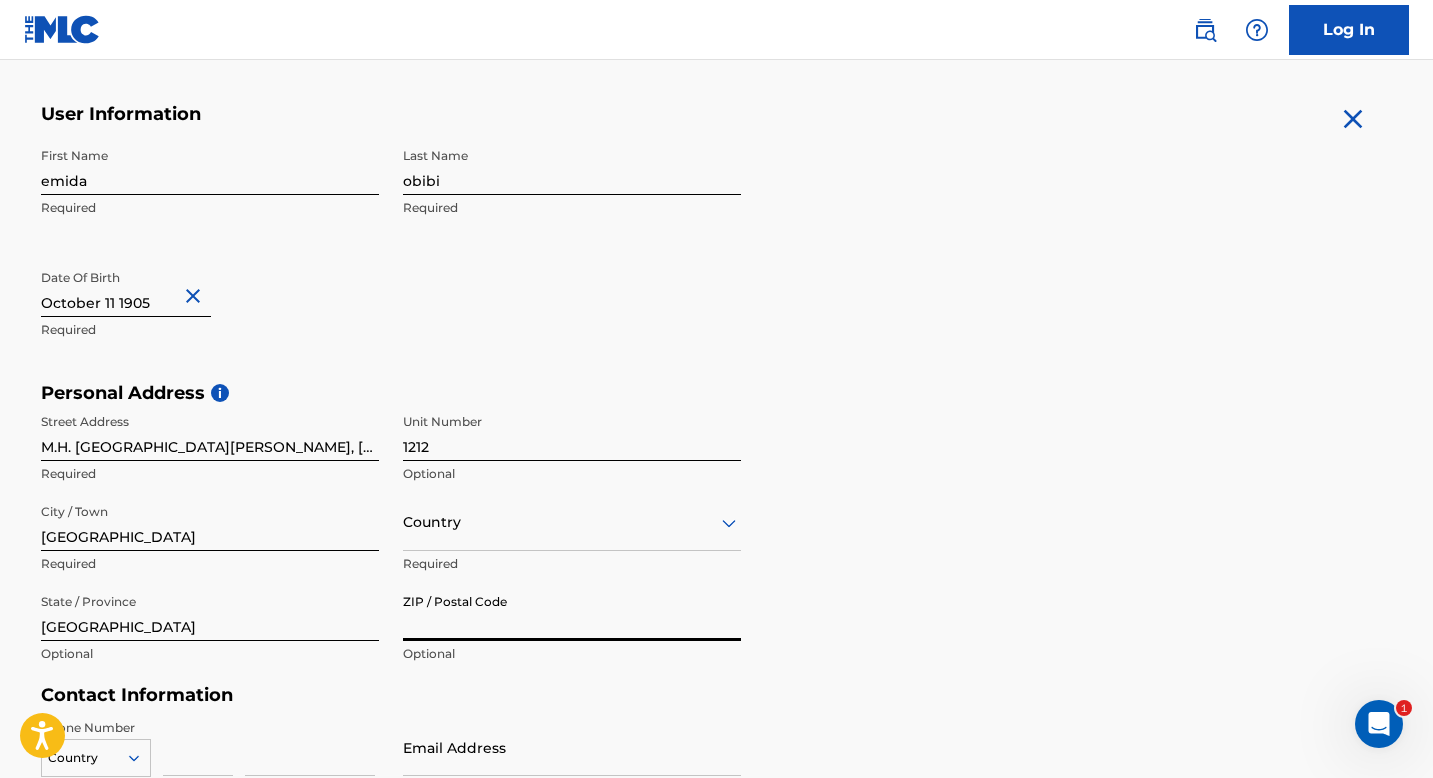 click on "ZIP / Postal Code" at bounding box center [572, 612] 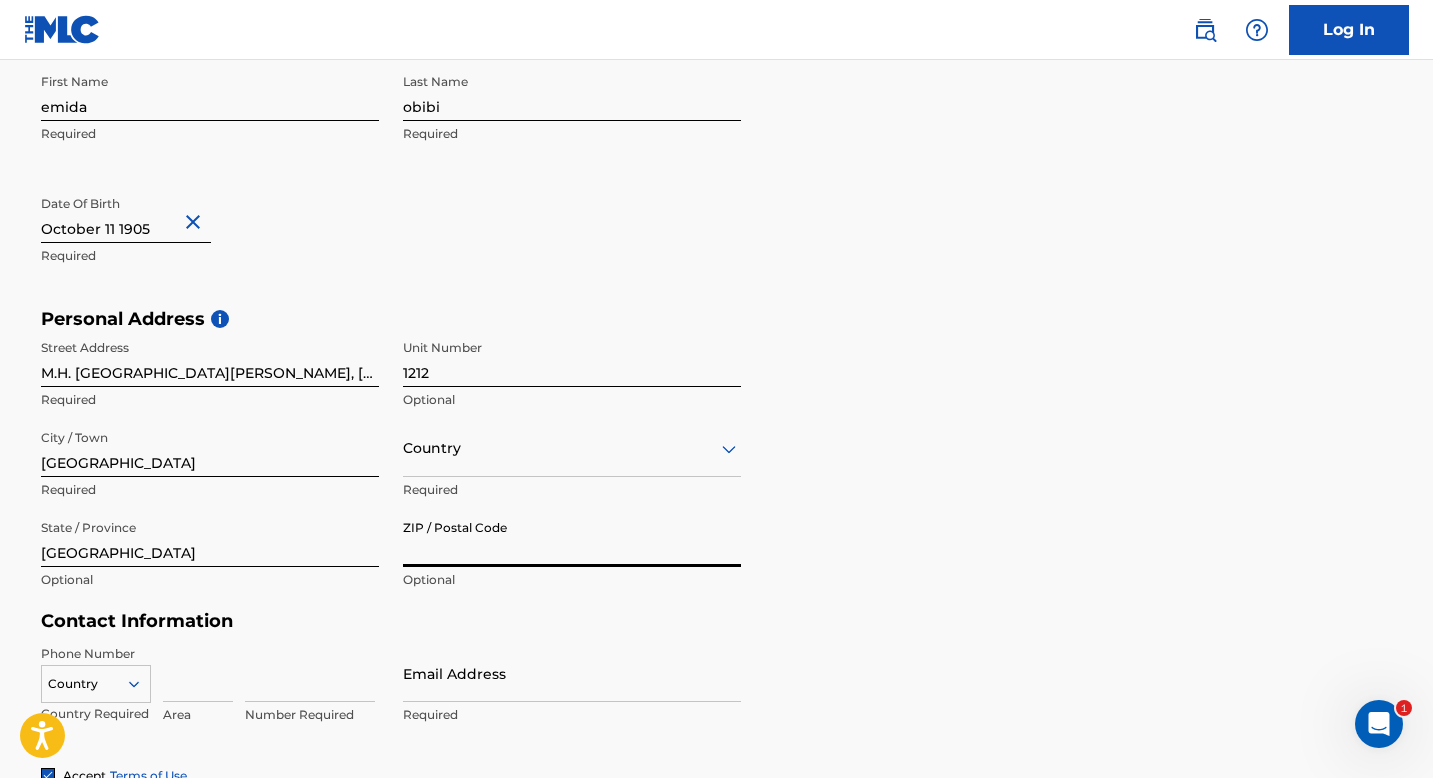 click on "Country" at bounding box center [572, 448] 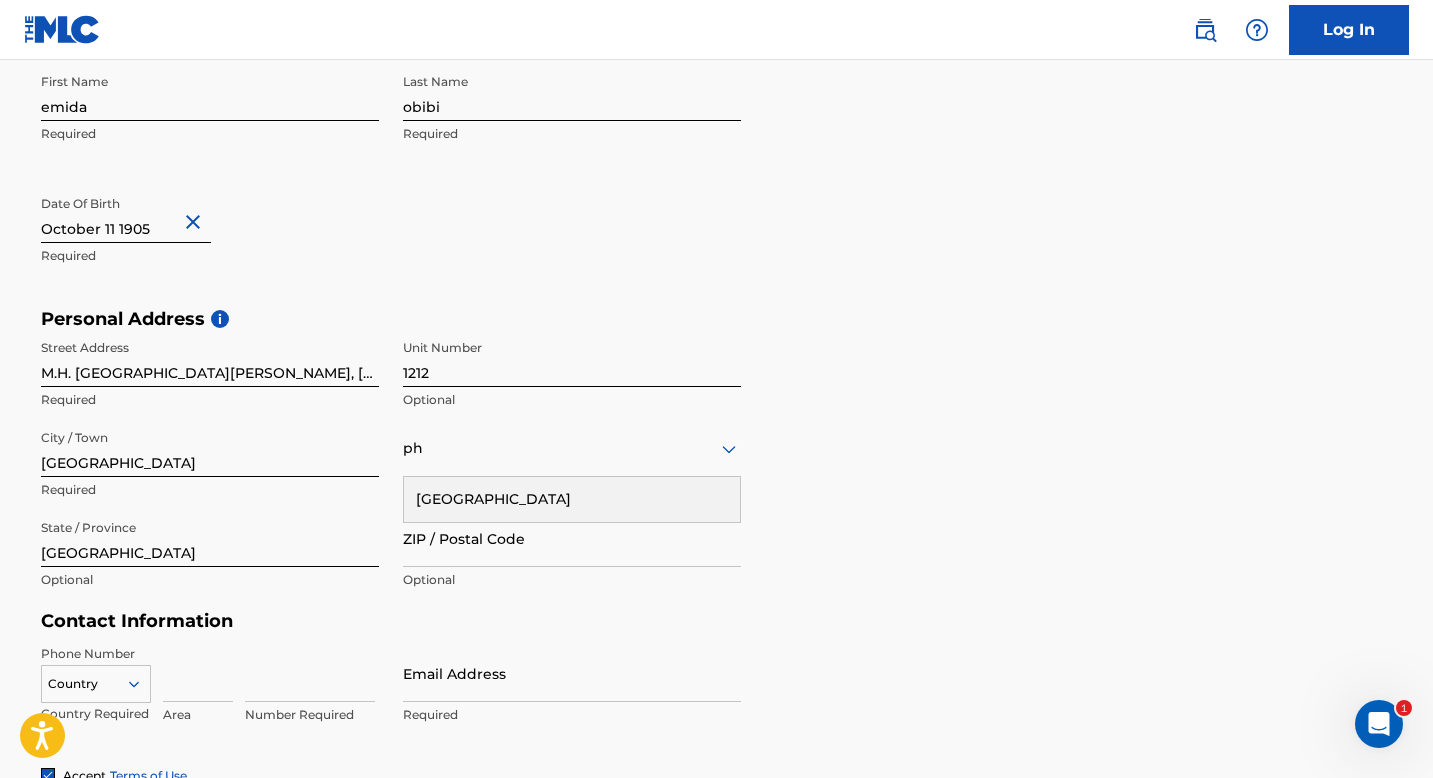 type on "phi" 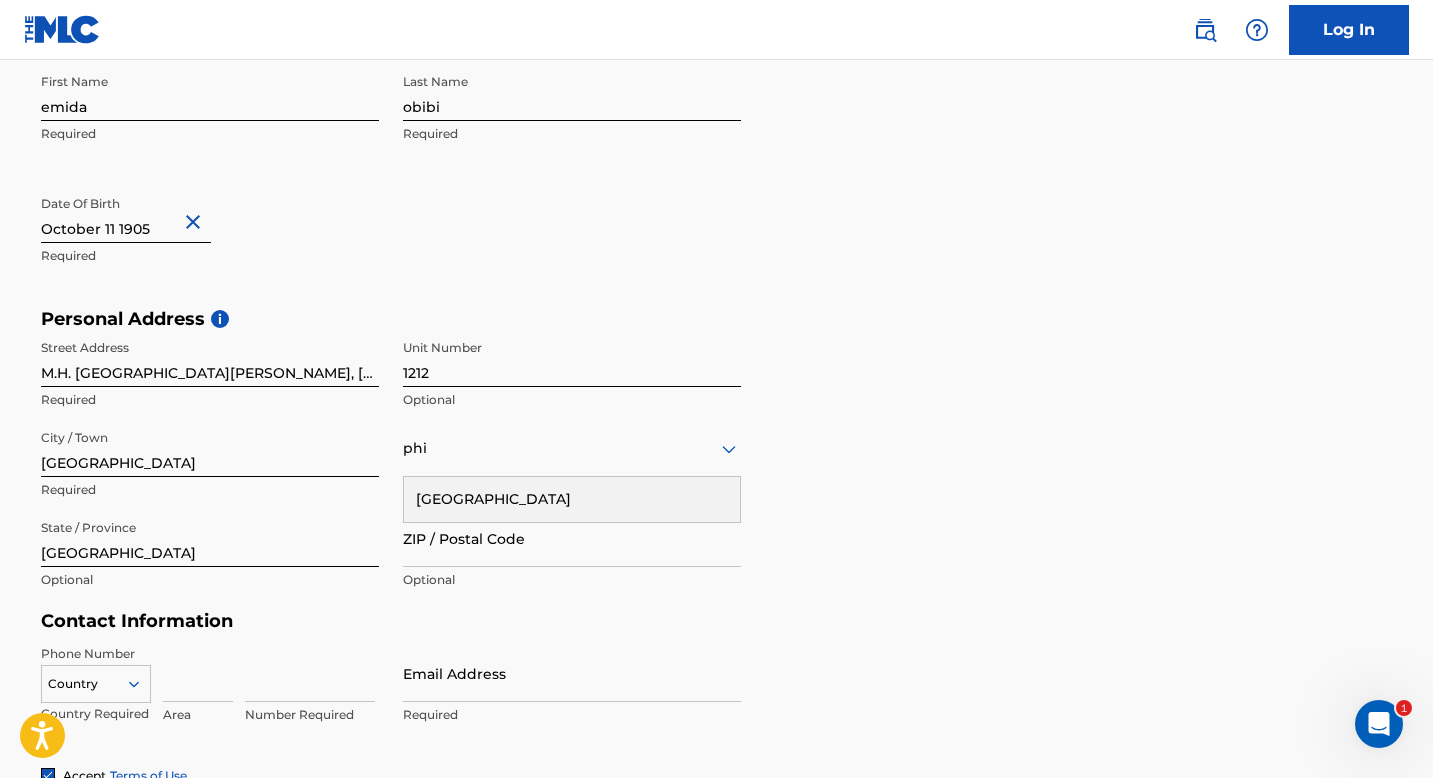 click on "[GEOGRAPHIC_DATA]" at bounding box center [572, 499] 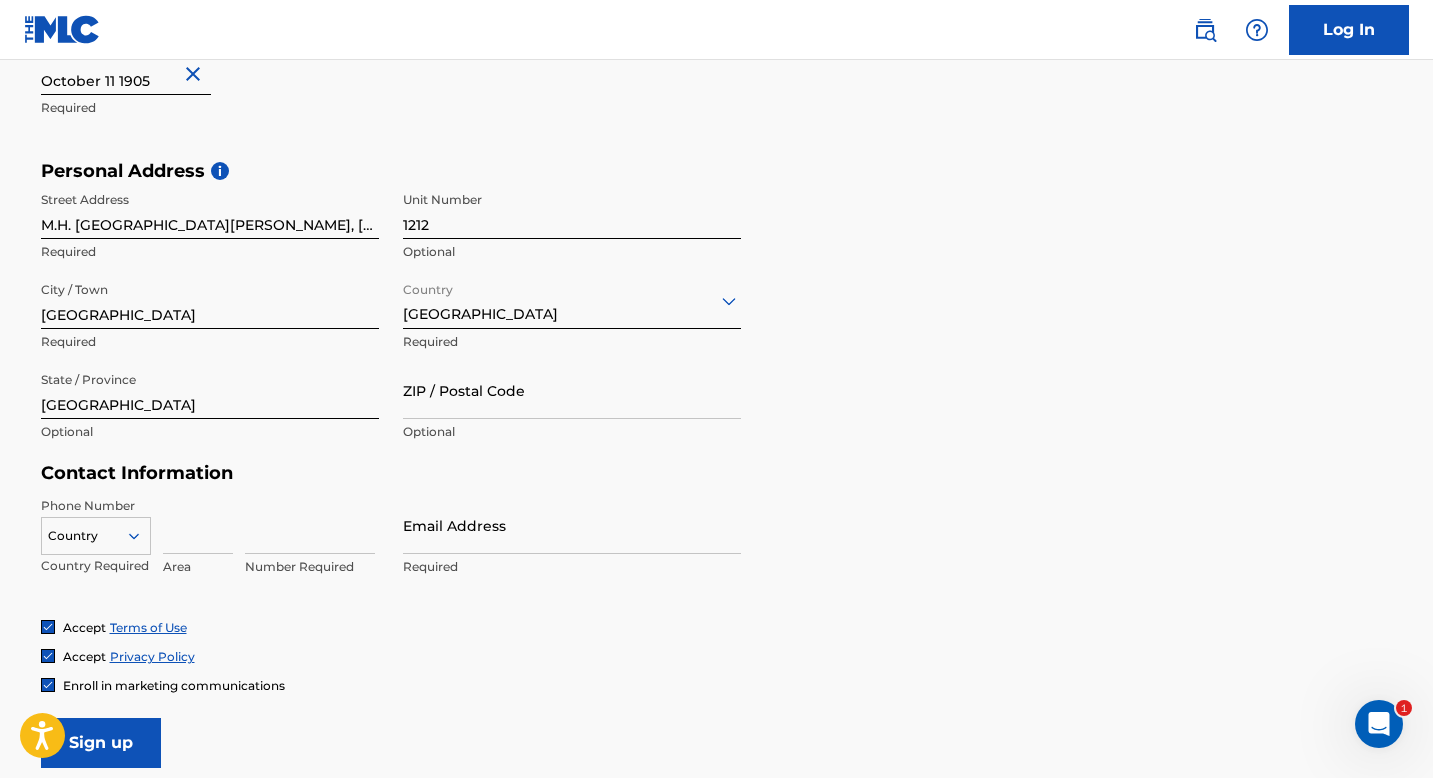 scroll, scrollTop: 785, scrollLeft: 0, axis: vertical 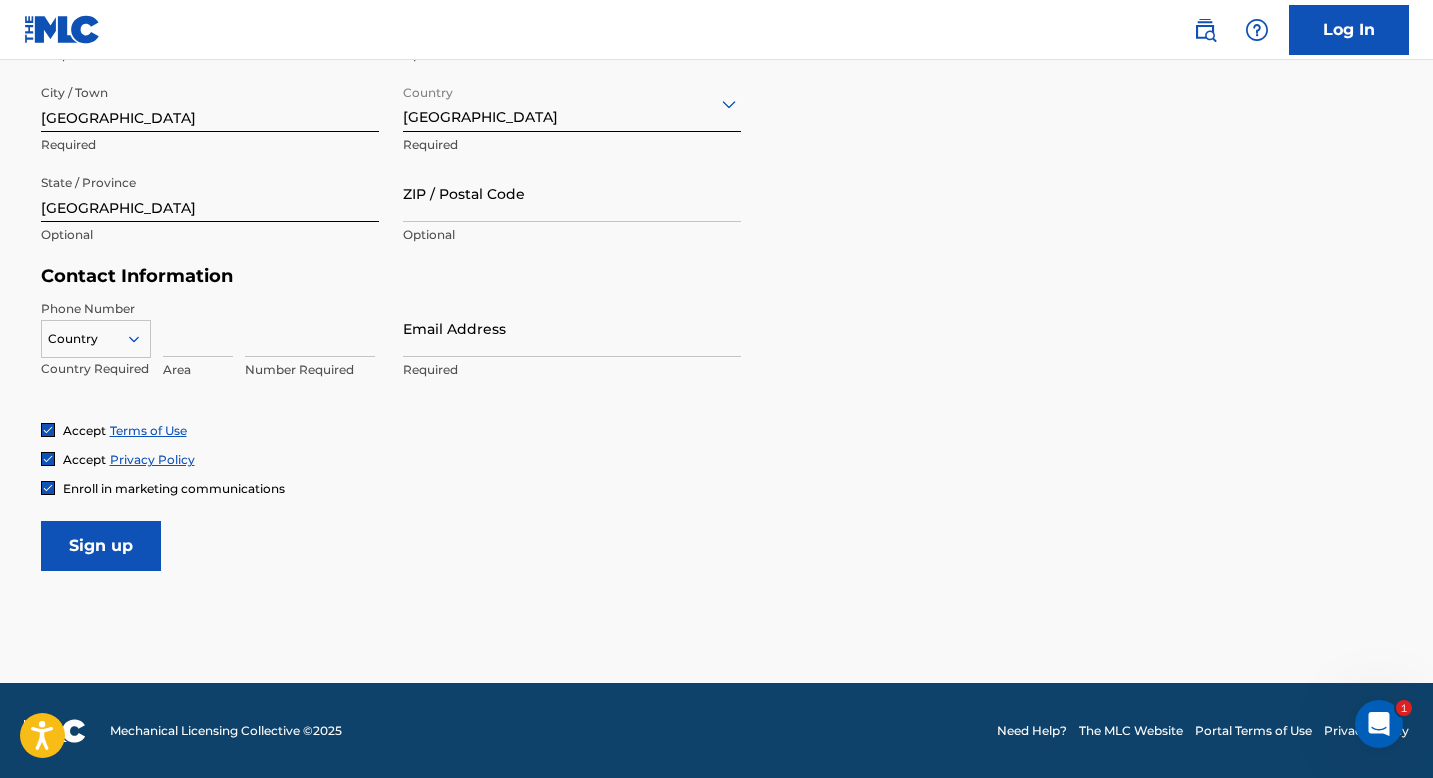 click at bounding box center [310, 328] 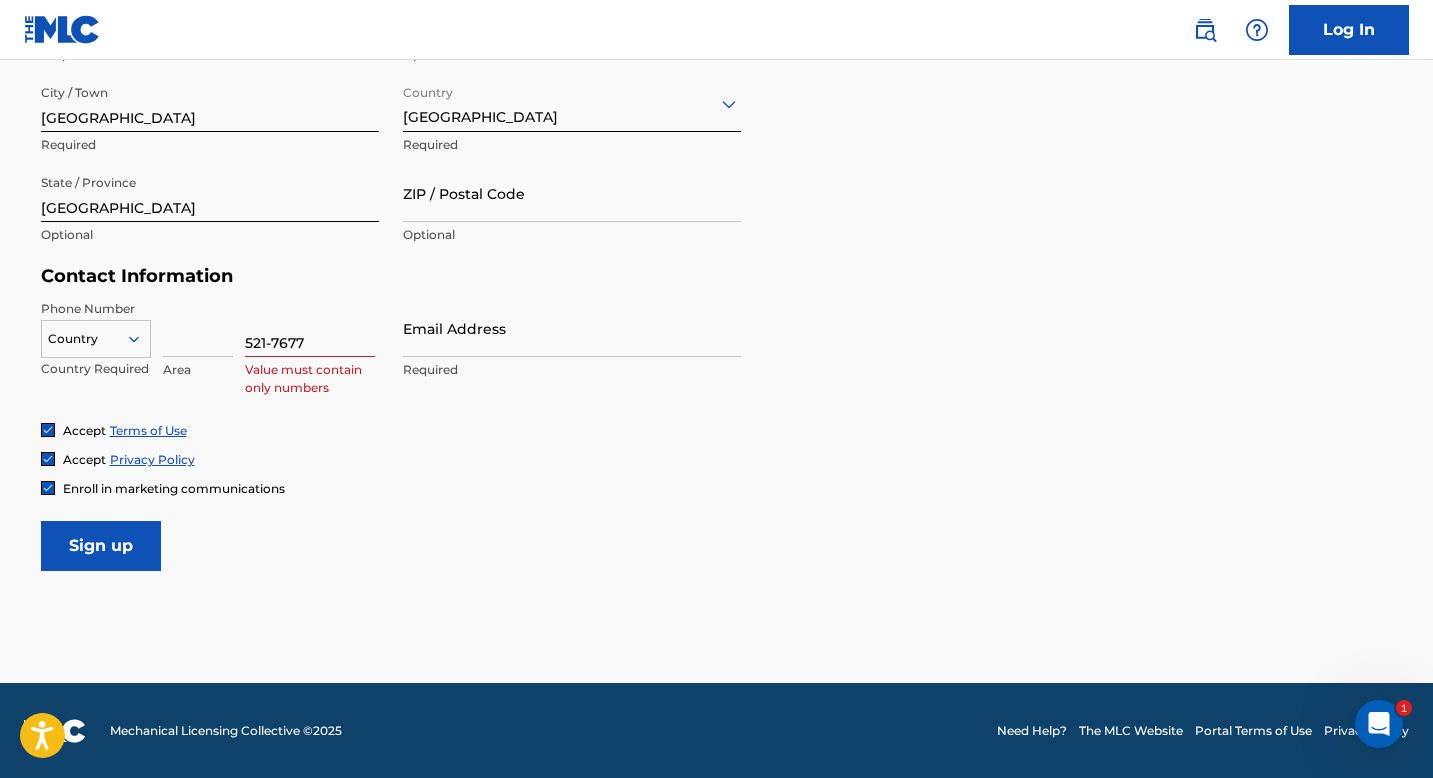 drag, startPoint x: 272, startPoint y: 342, endPoint x: 346, endPoint y: 341, distance: 74.00676 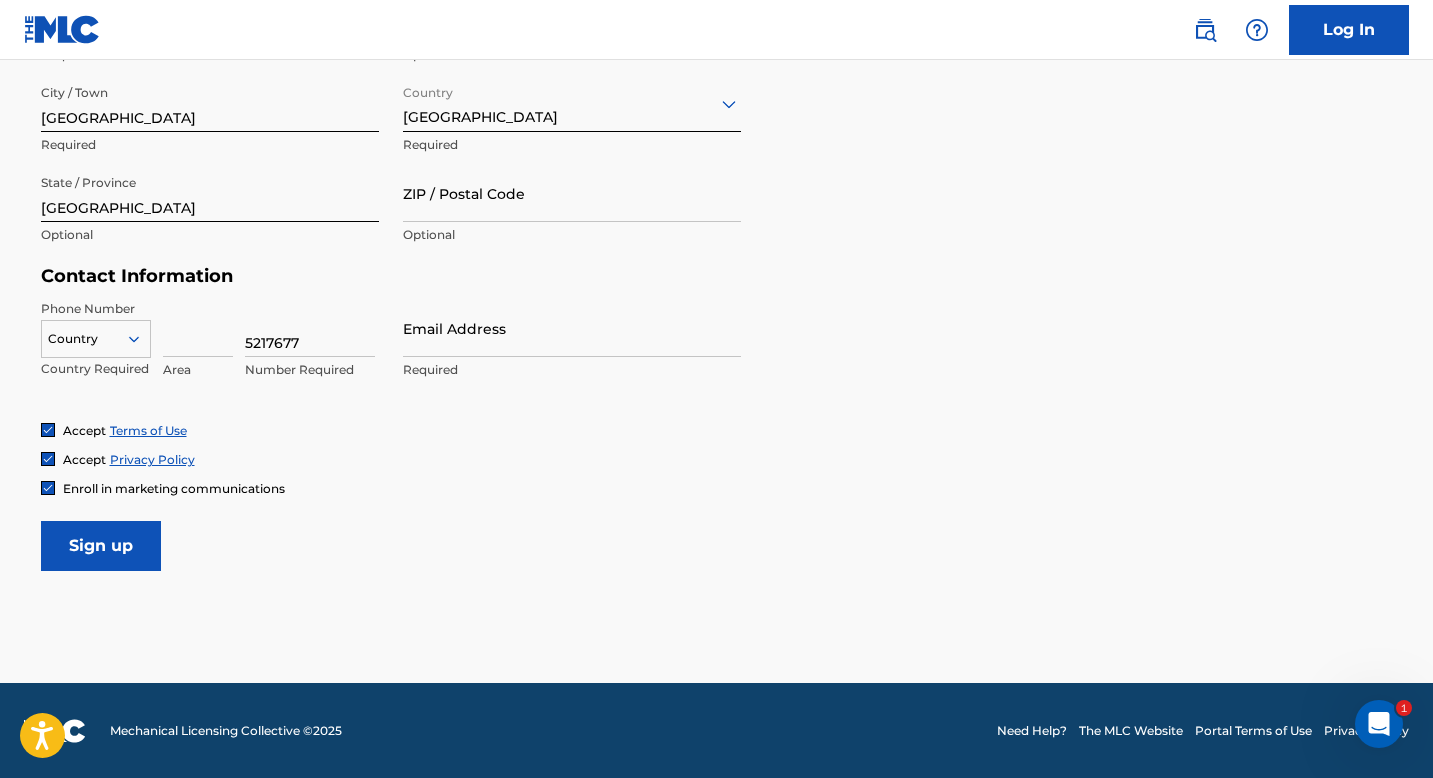type on "5217677" 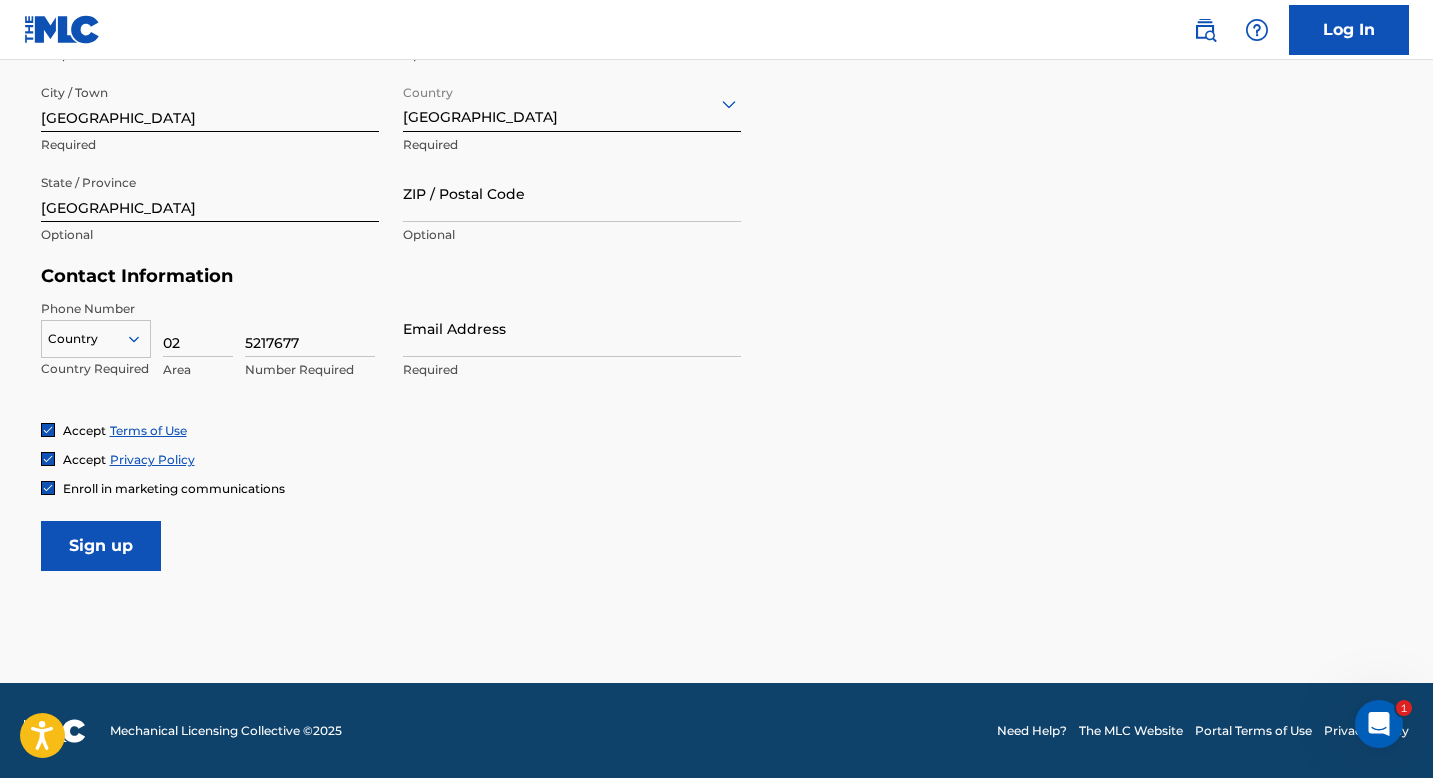 type on "02" 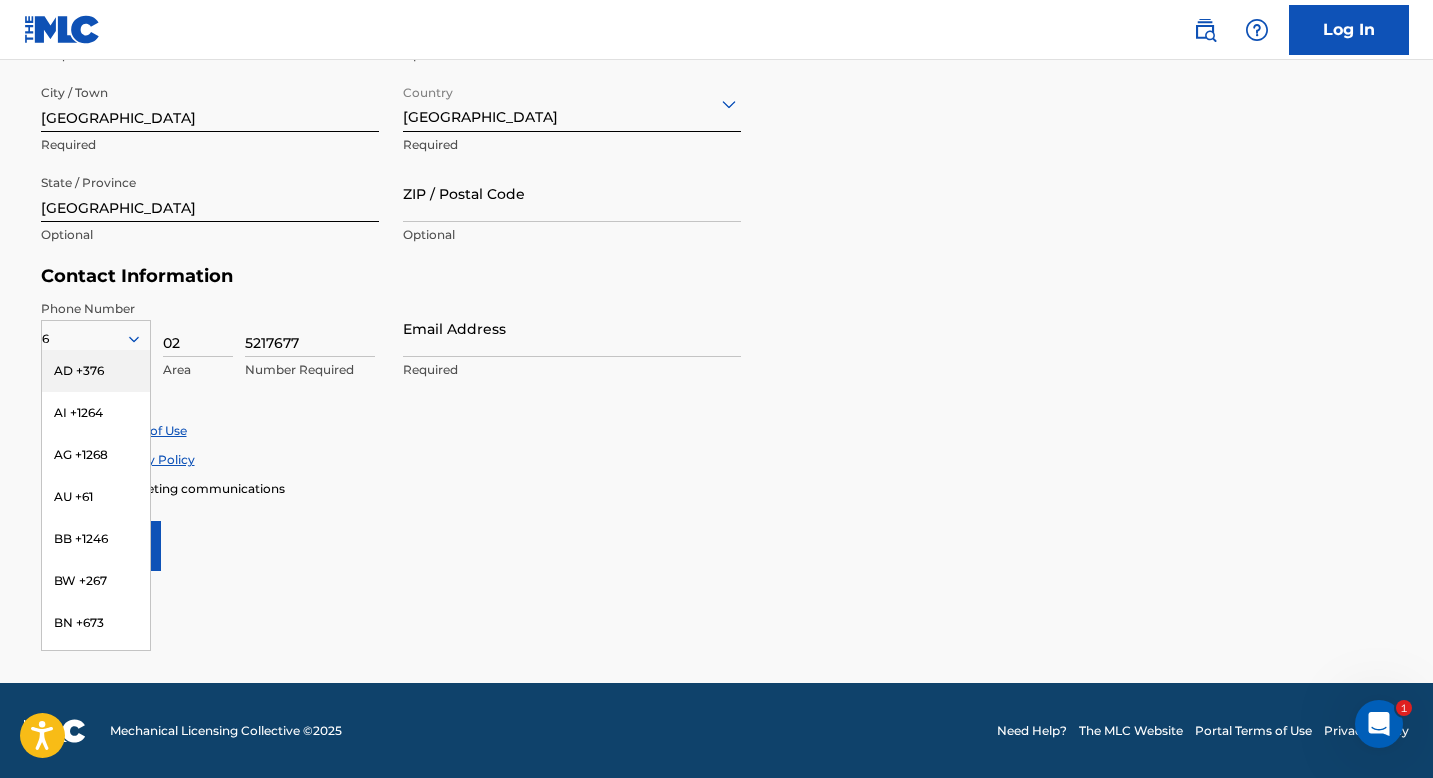 type on "63" 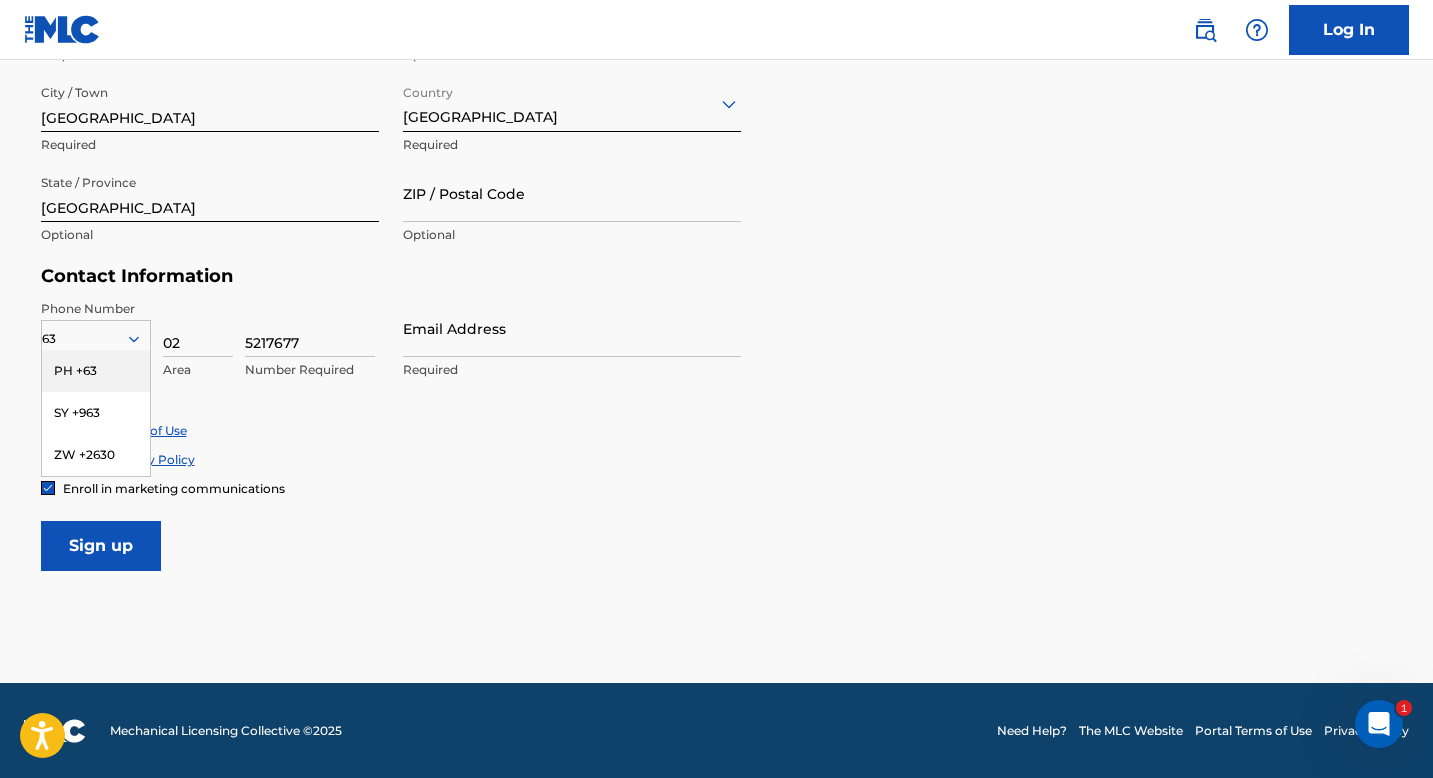 click on "PH +63" at bounding box center (96, 371) 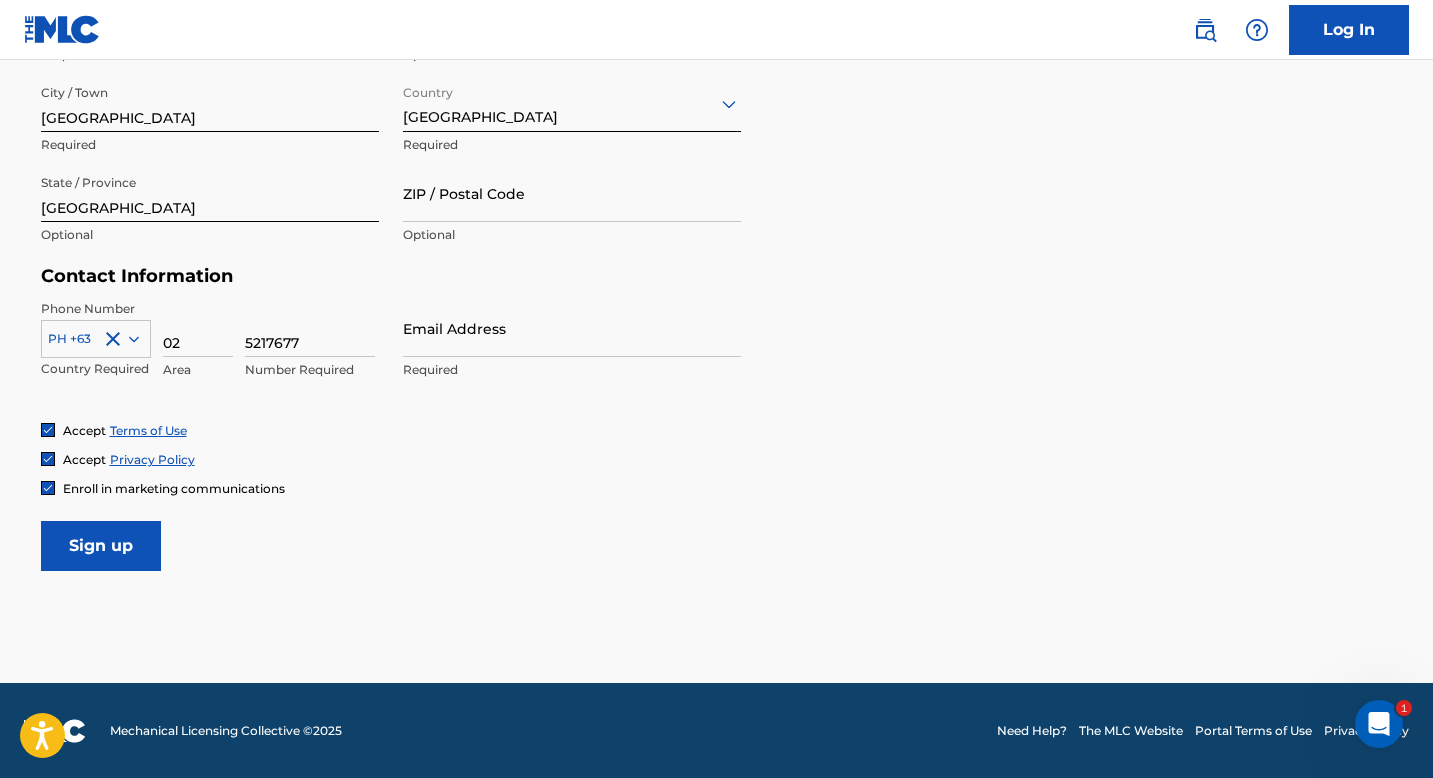 click on "Email Address" at bounding box center (572, 328) 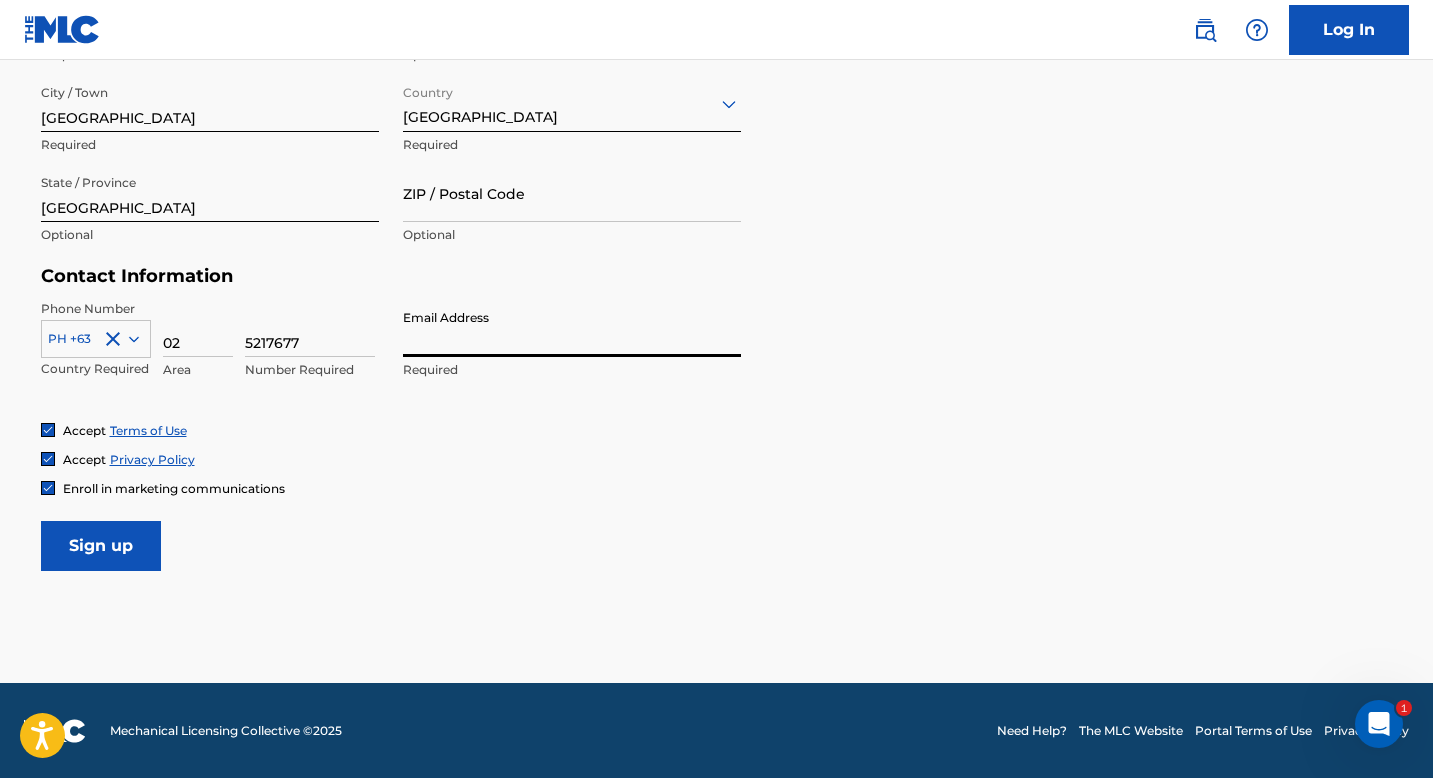 paste on "[EMAIL_ADDRESS][DOMAIN_NAME]" 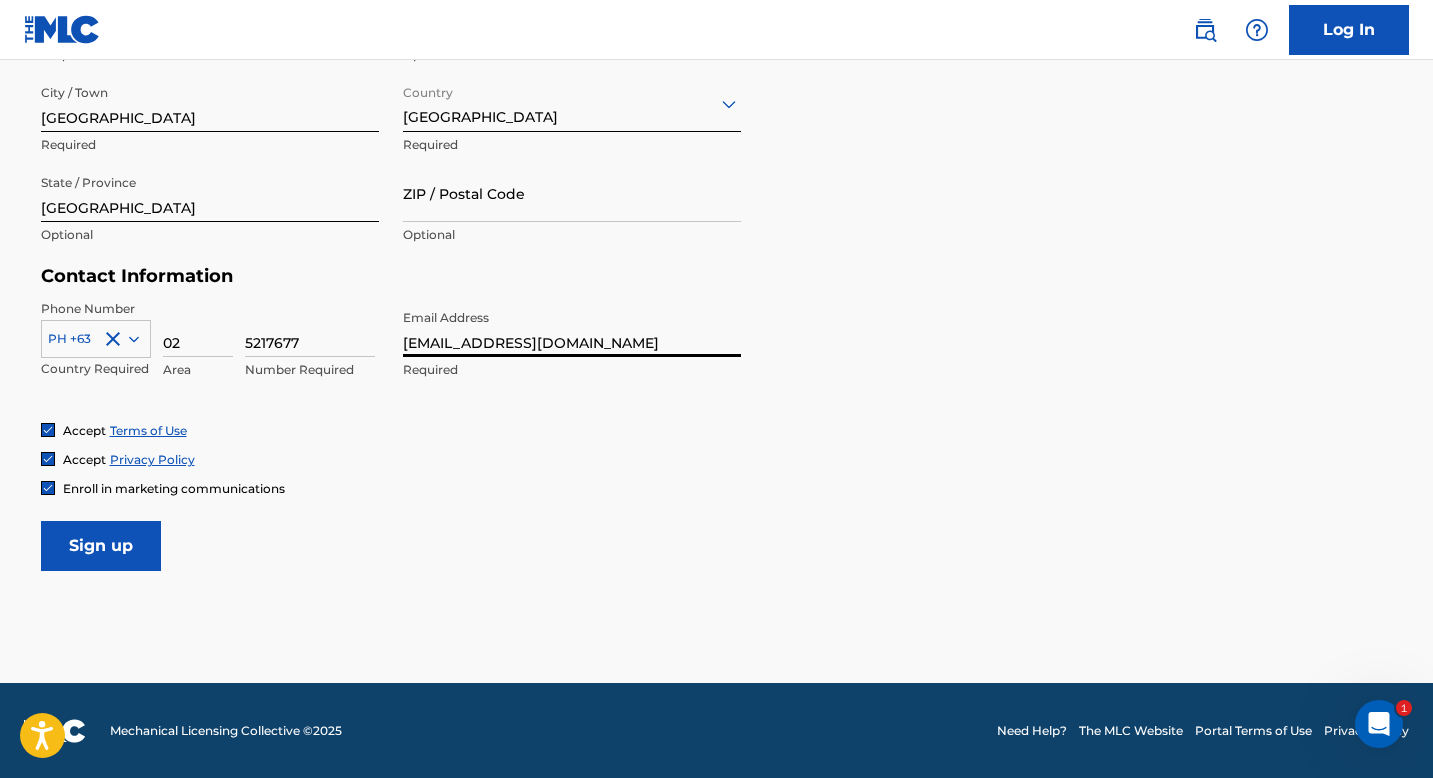 type on "[EMAIL_ADDRESS][DOMAIN_NAME]" 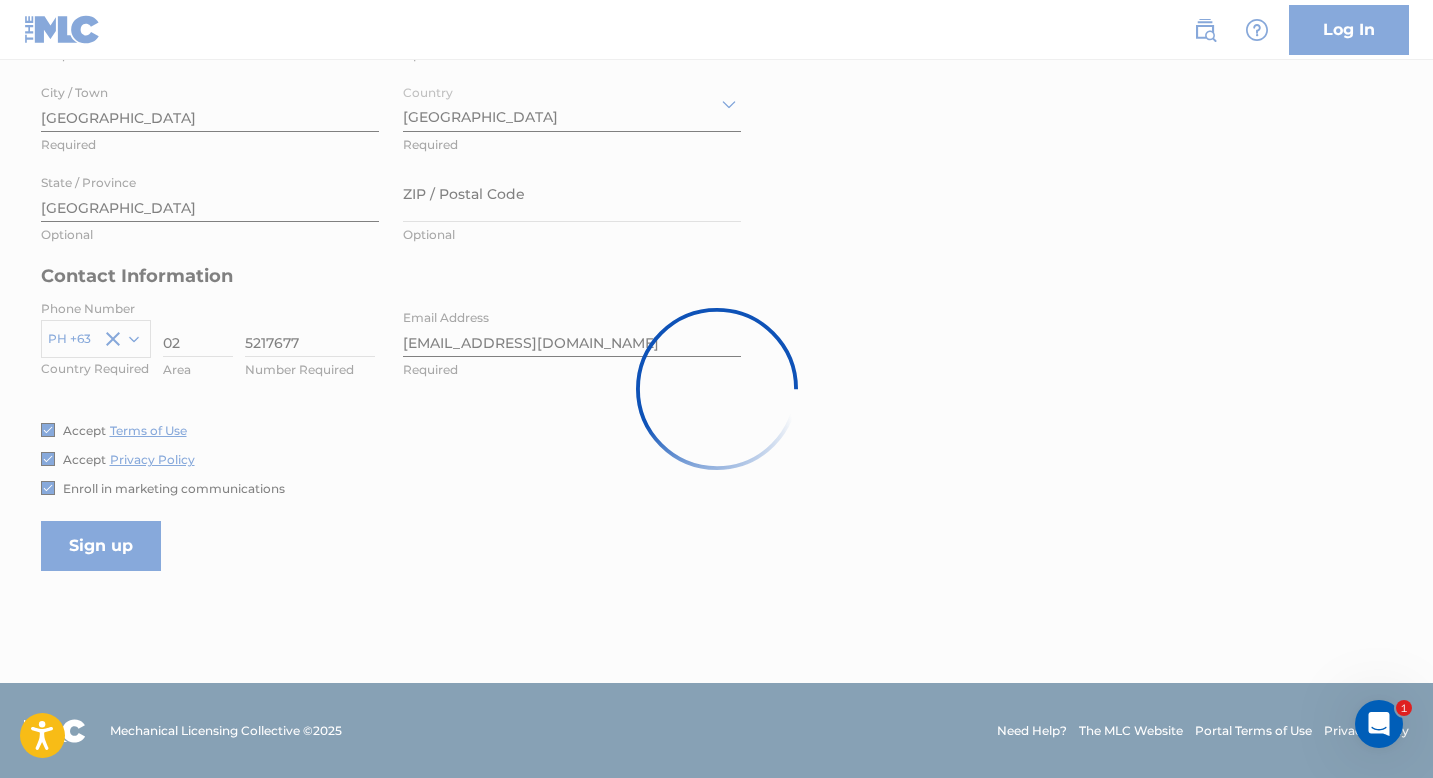 scroll, scrollTop: 0, scrollLeft: 0, axis: both 